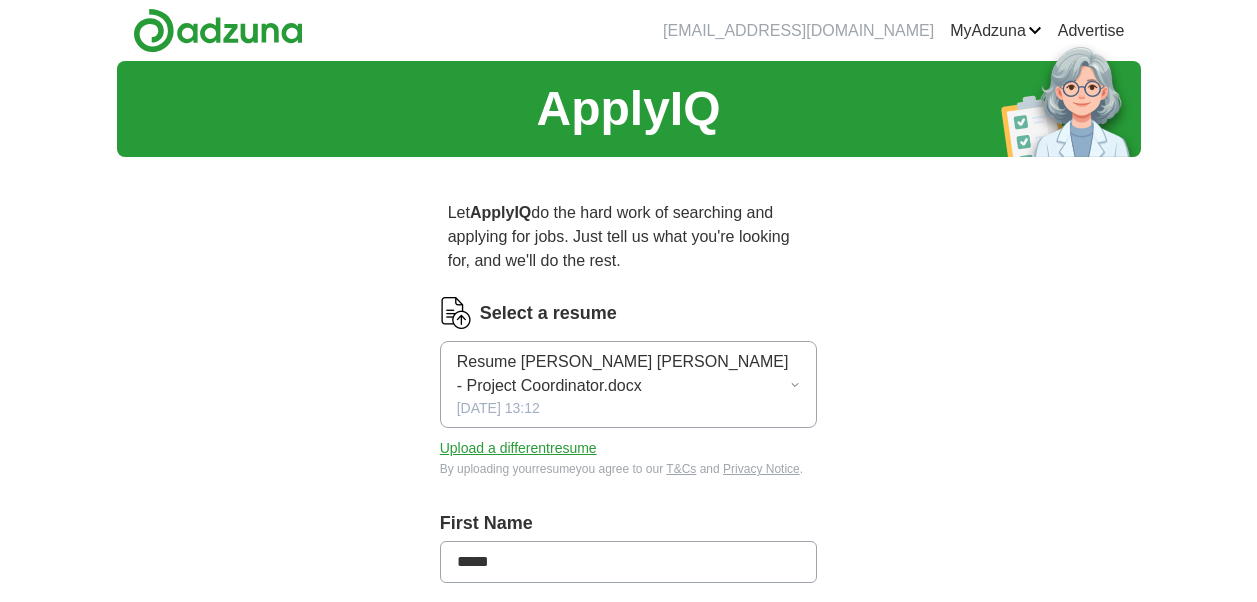 scroll, scrollTop: 0, scrollLeft: 0, axis: both 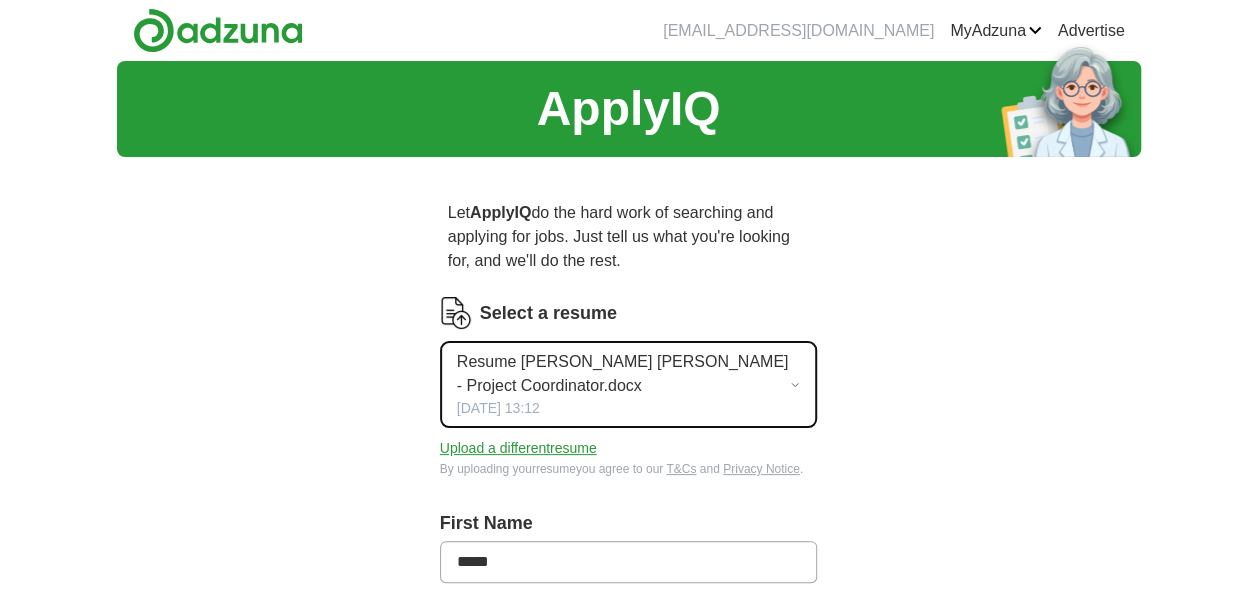 click 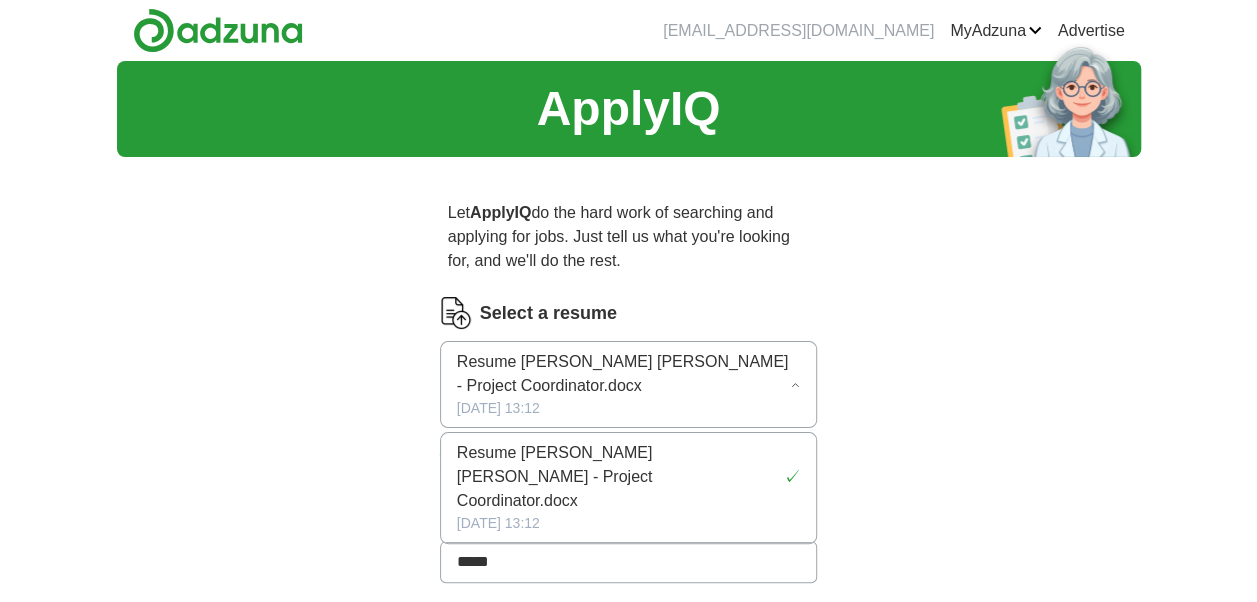 click on "Let  ApplyIQ  do the hard work of searching and applying for jobs. Just tell us what you're looking for, and we'll do the rest." at bounding box center (629, 237) 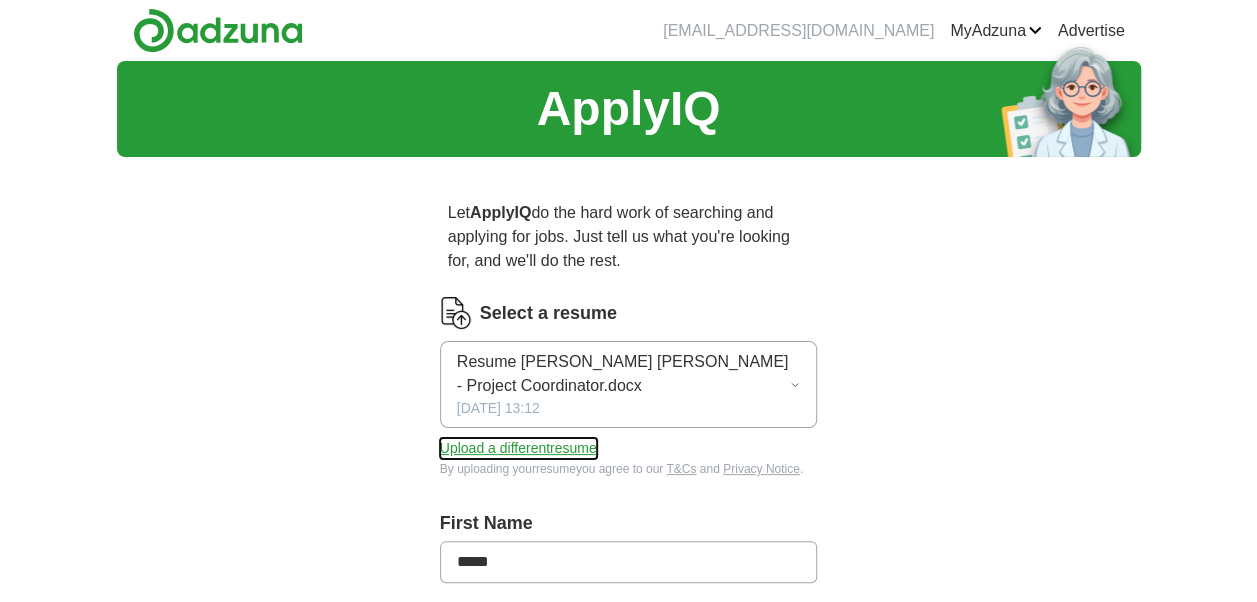 click on "Upload a different  resume" at bounding box center [518, 448] 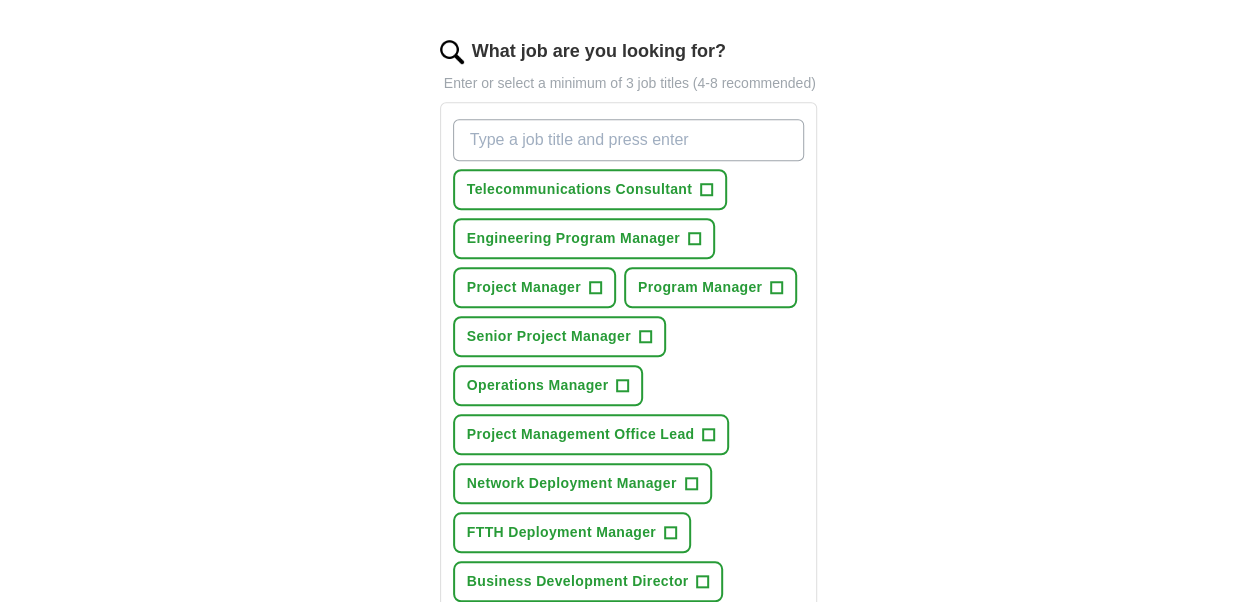 scroll, scrollTop: 685, scrollLeft: 0, axis: vertical 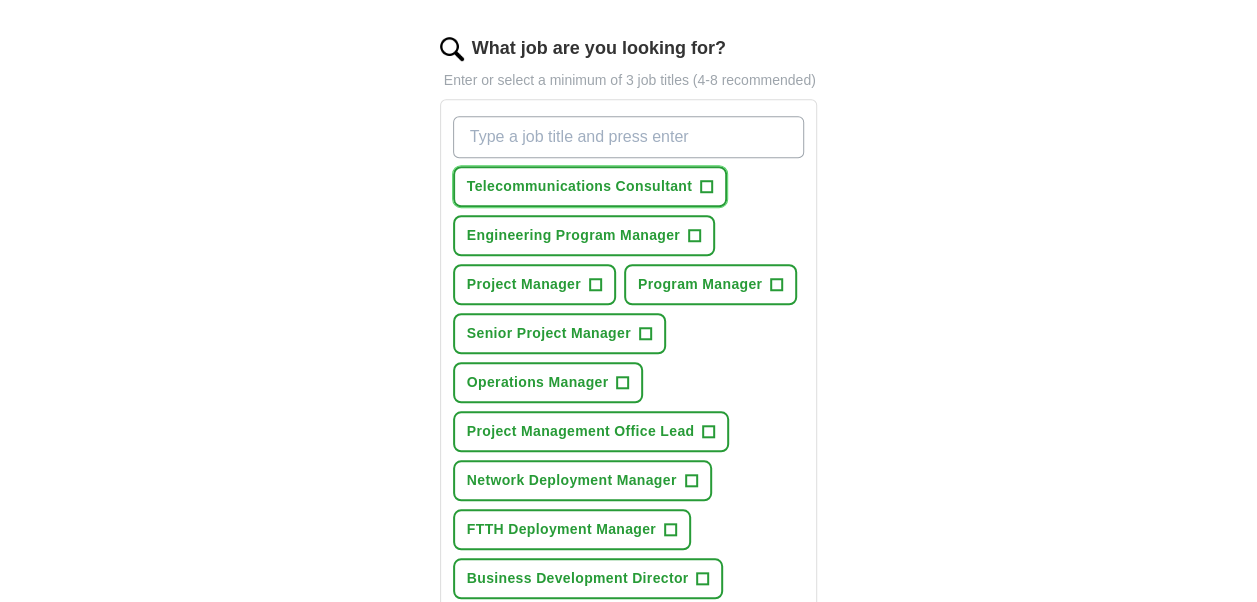 click on "+" at bounding box center [707, 187] 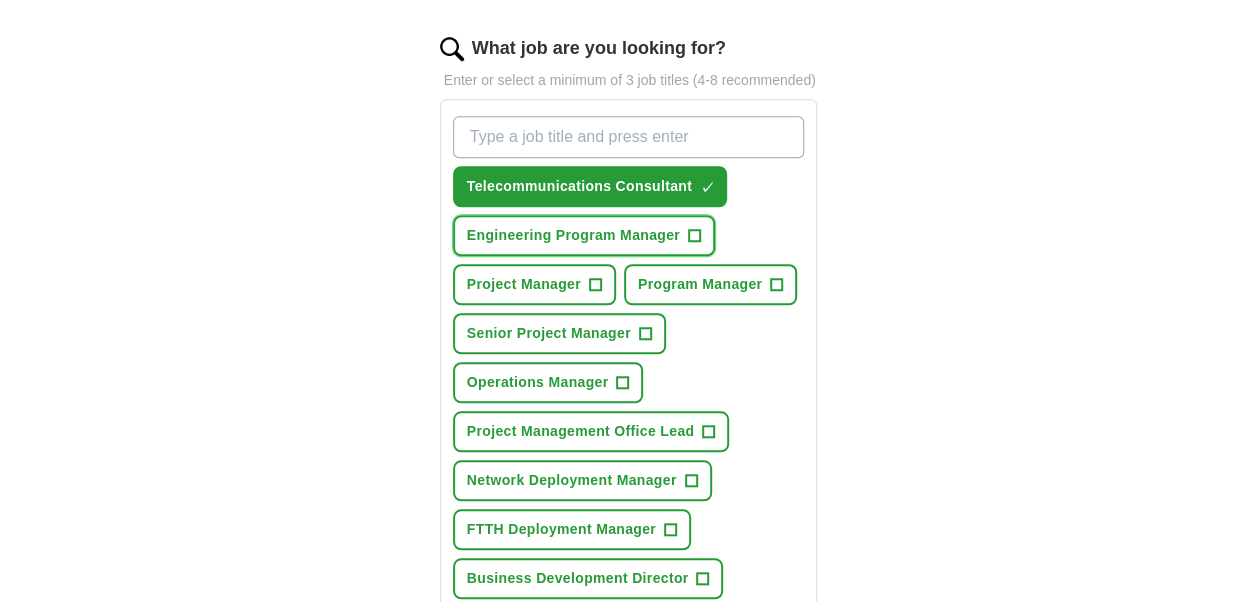 click on "+" at bounding box center [694, 236] 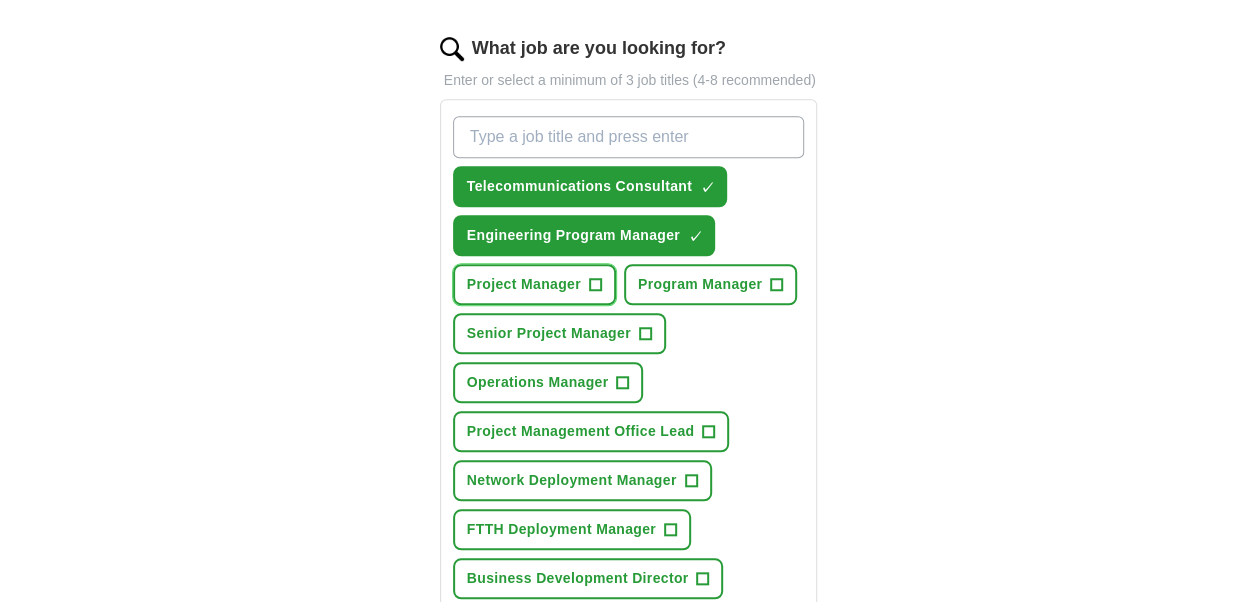 click on "+" at bounding box center (595, 285) 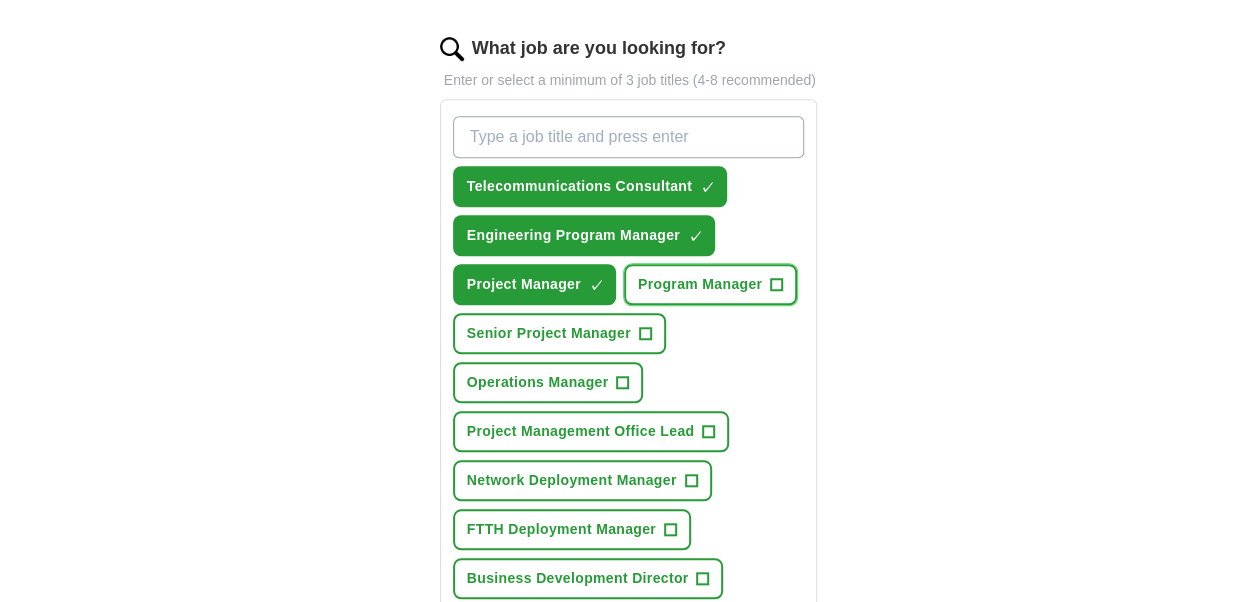 click on "+" at bounding box center (777, 285) 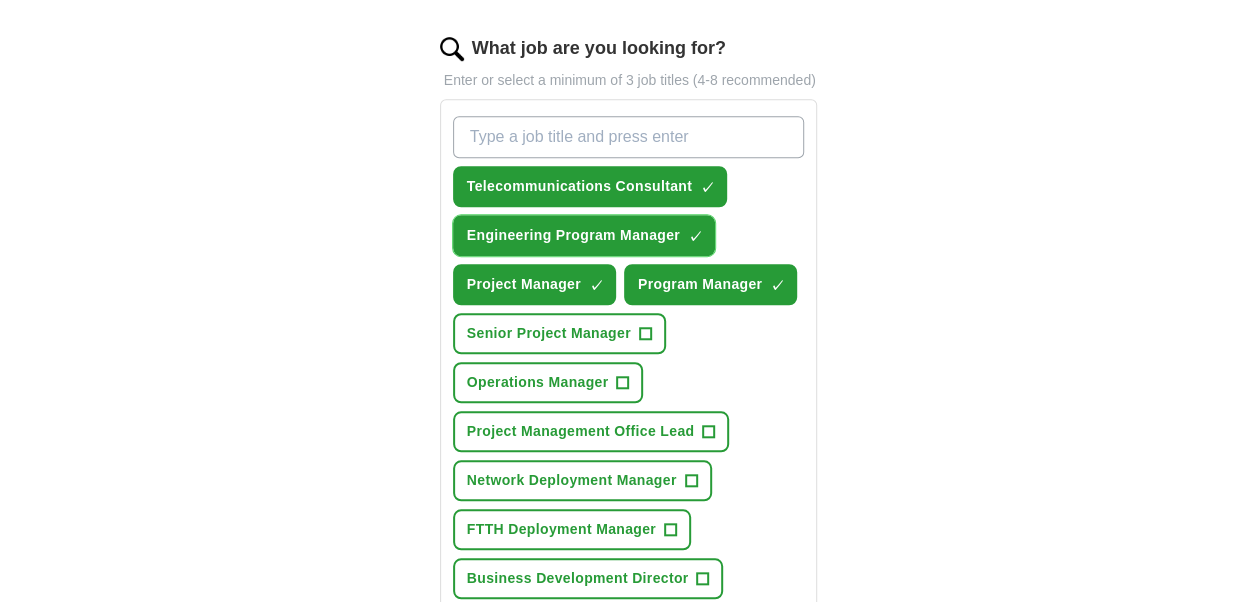 click on "×" at bounding box center (0, 0) 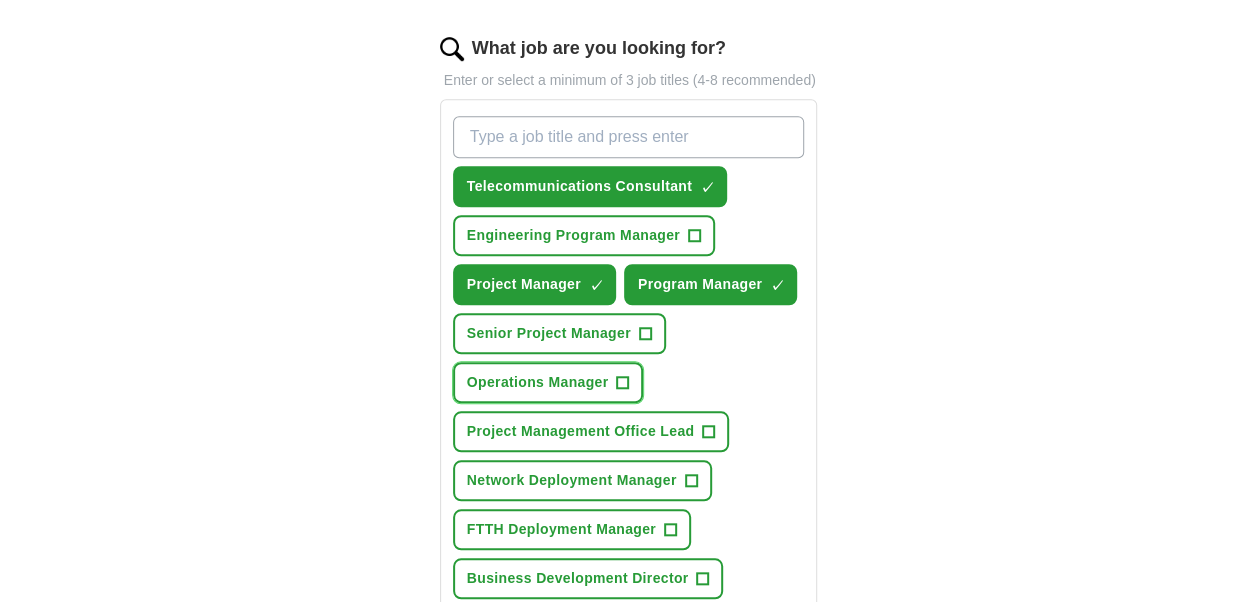 click on "+" at bounding box center (623, 383) 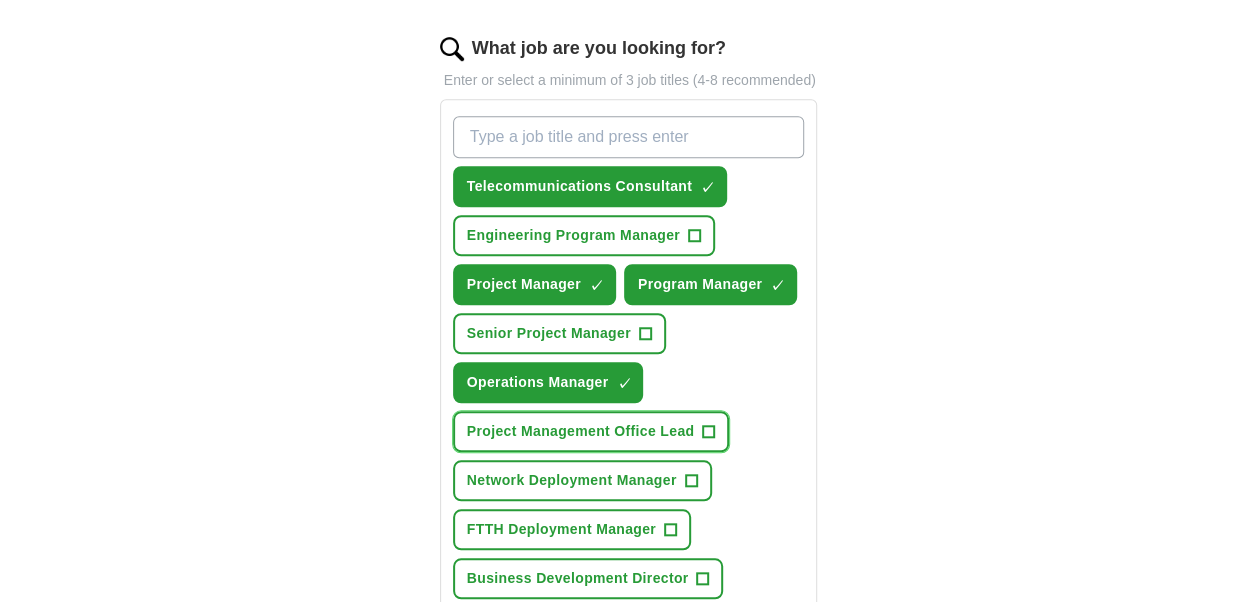 click on "+" at bounding box center [709, 432] 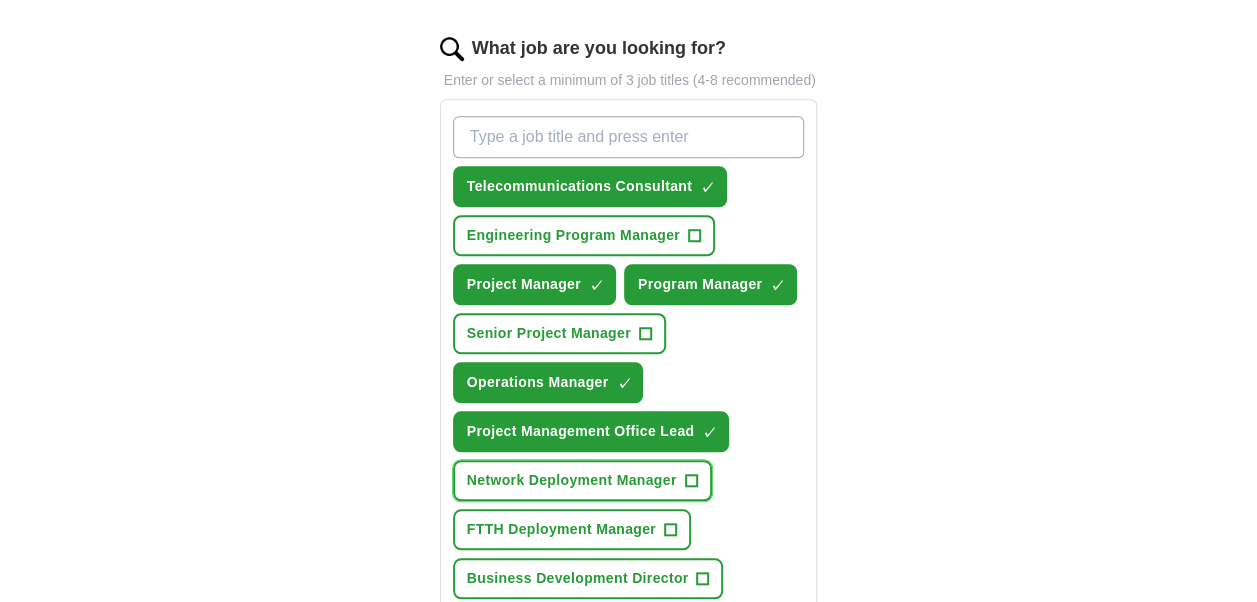 click on "+" at bounding box center (691, 481) 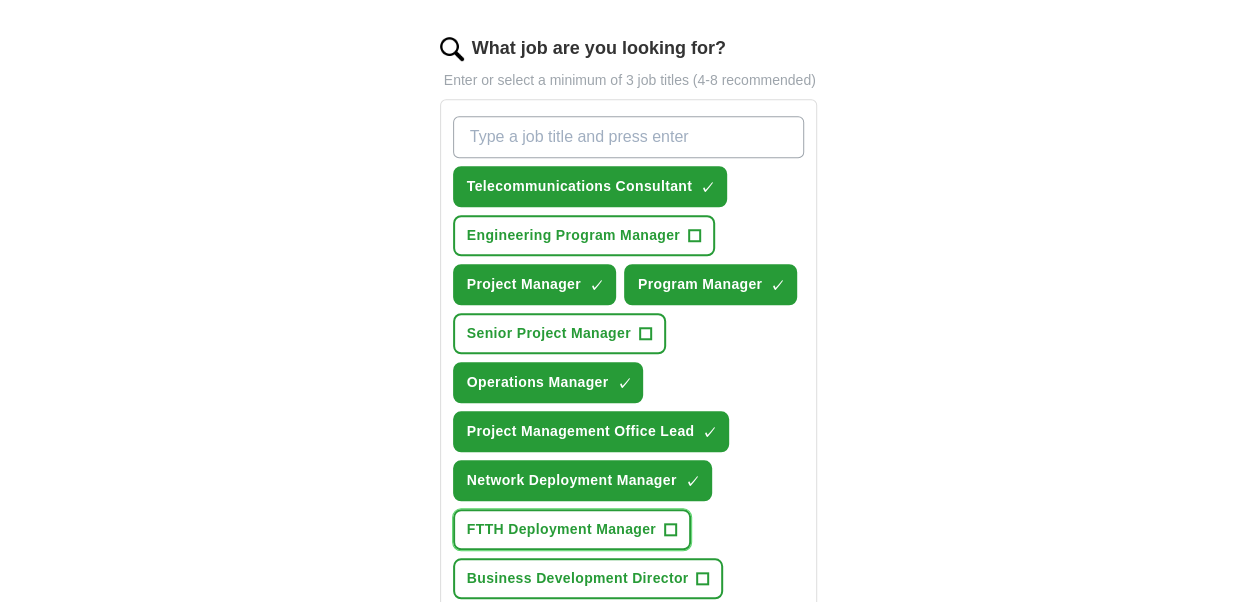 click on "+" at bounding box center (670, 530) 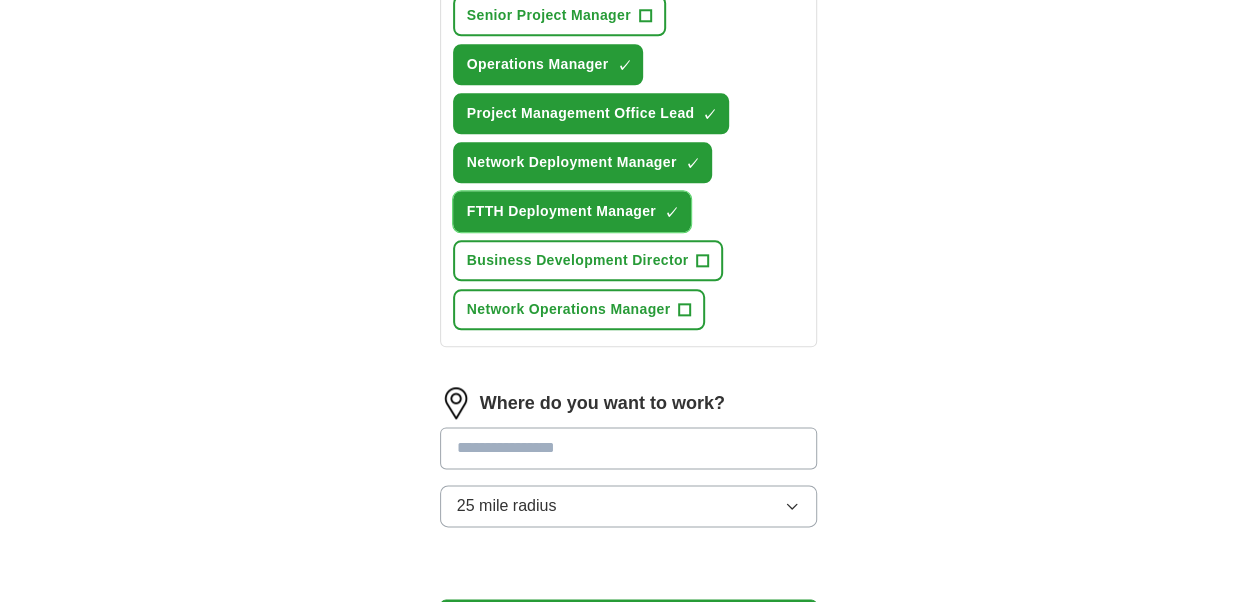 scroll, scrollTop: 1012, scrollLeft: 0, axis: vertical 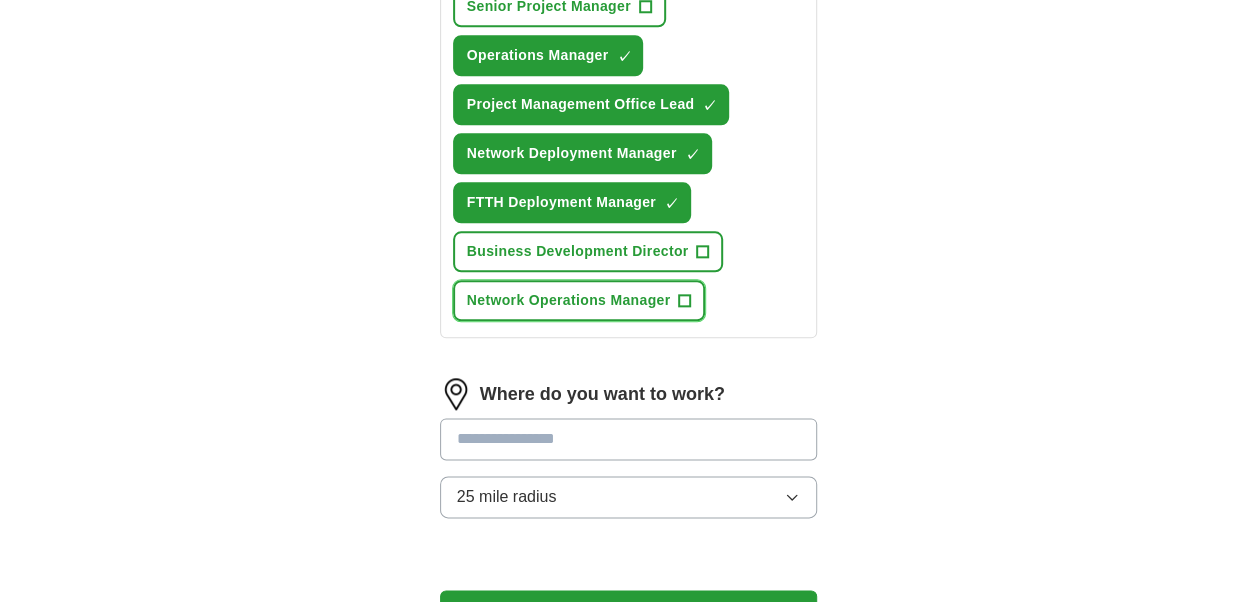 click on "+" at bounding box center (685, 301) 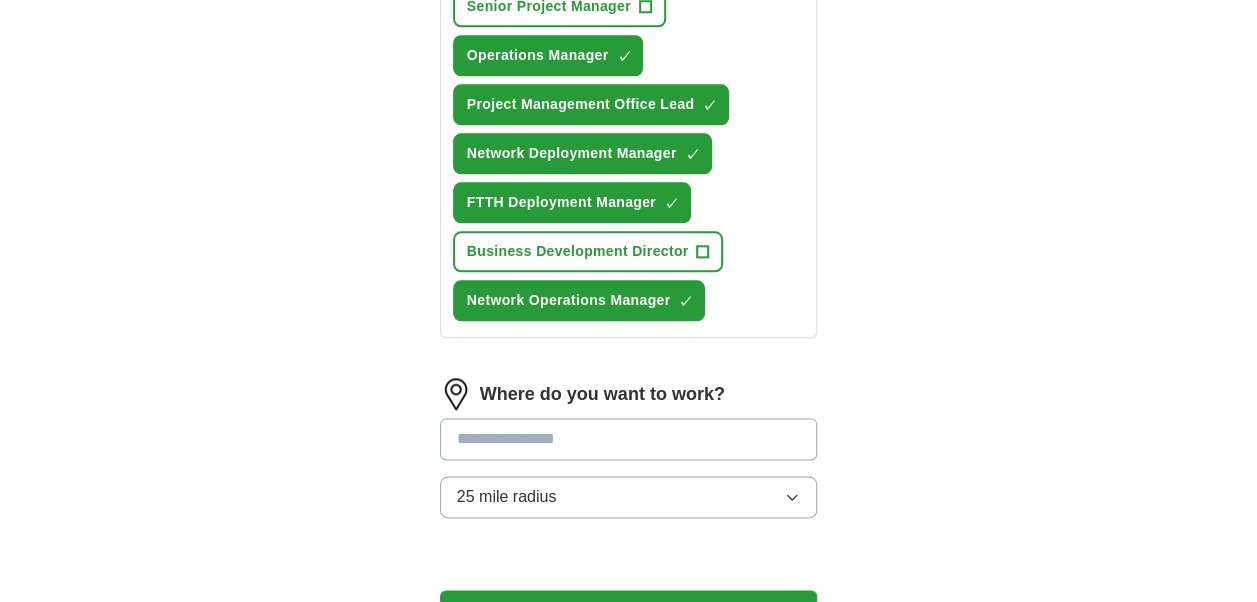 click at bounding box center (629, 439) 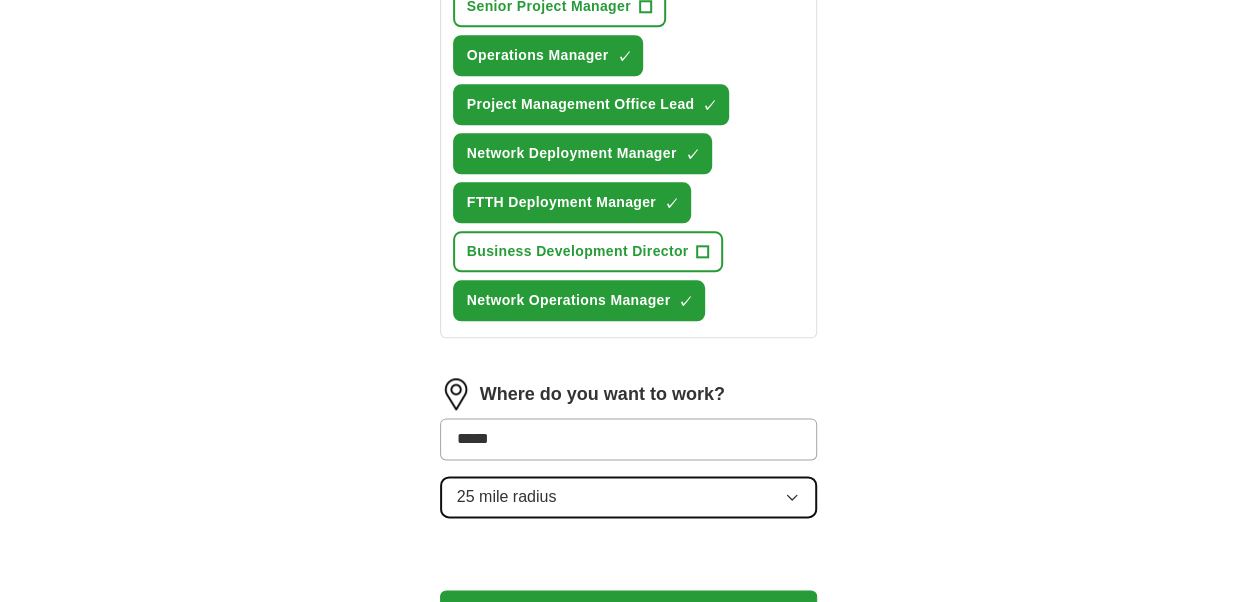 click on "Where do you want to work? ***** 25 mile radius" at bounding box center [629, 456] 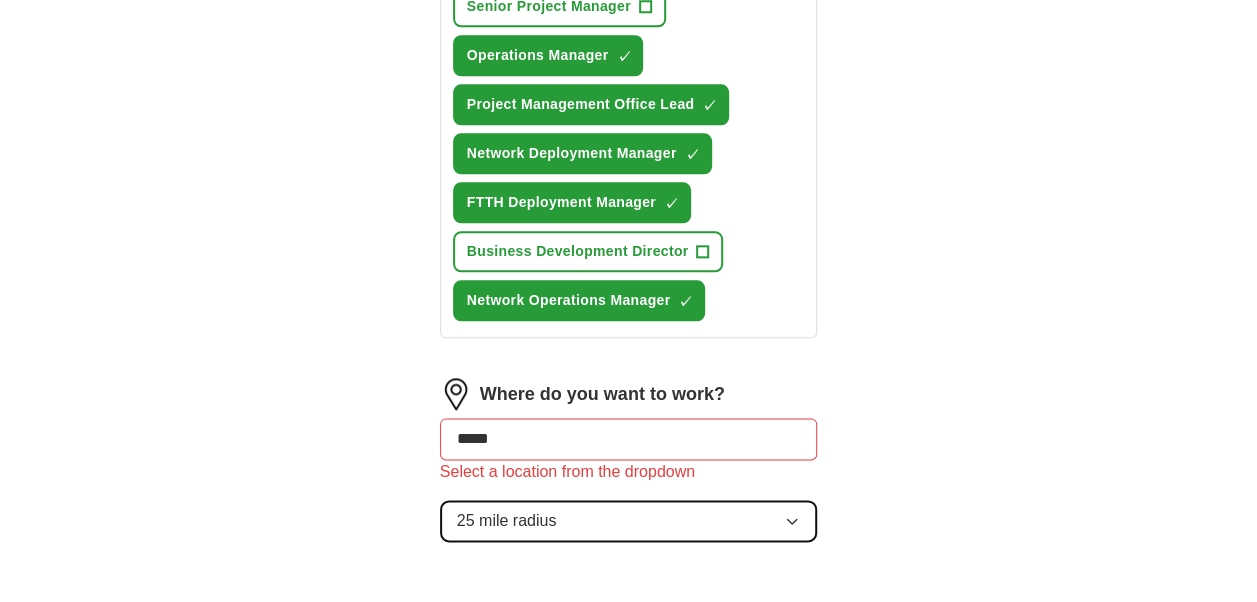 click 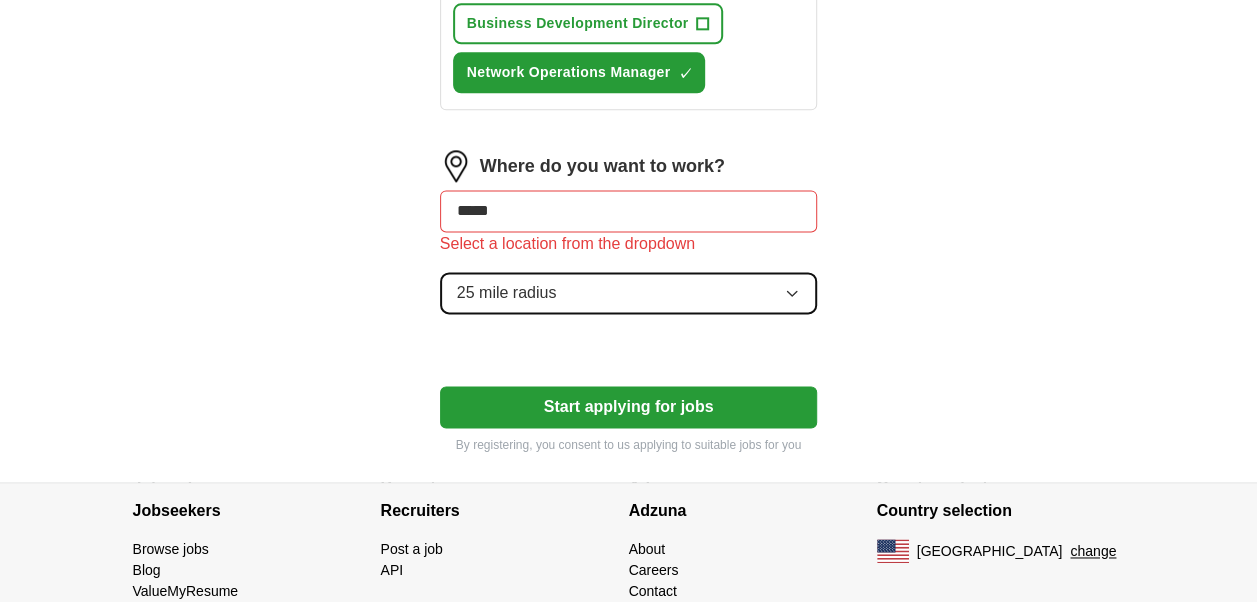 scroll, scrollTop: 1247, scrollLeft: 0, axis: vertical 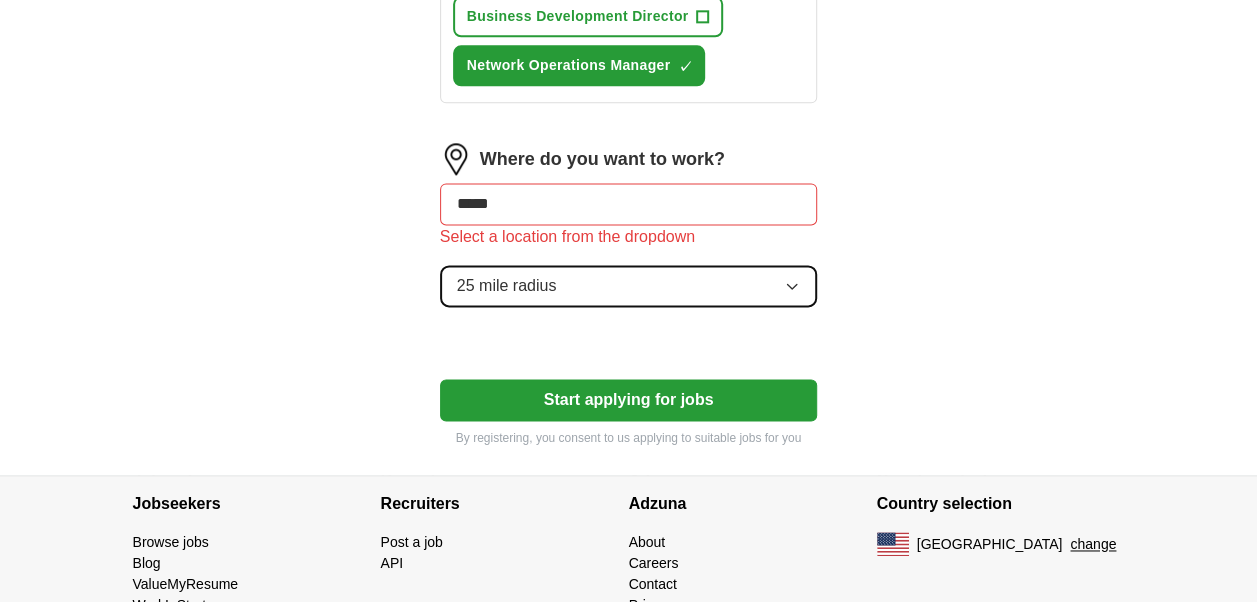 click on "25 mile radius" at bounding box center (629, 286) 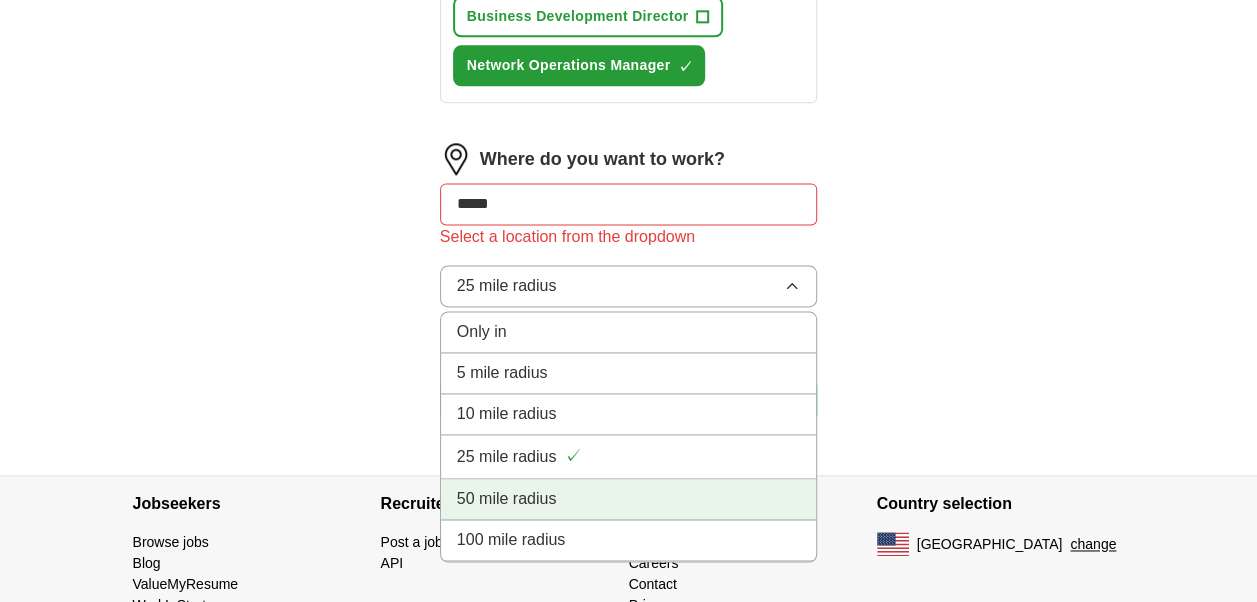 click on "50 mile radius" at bounding box center [629, 499] 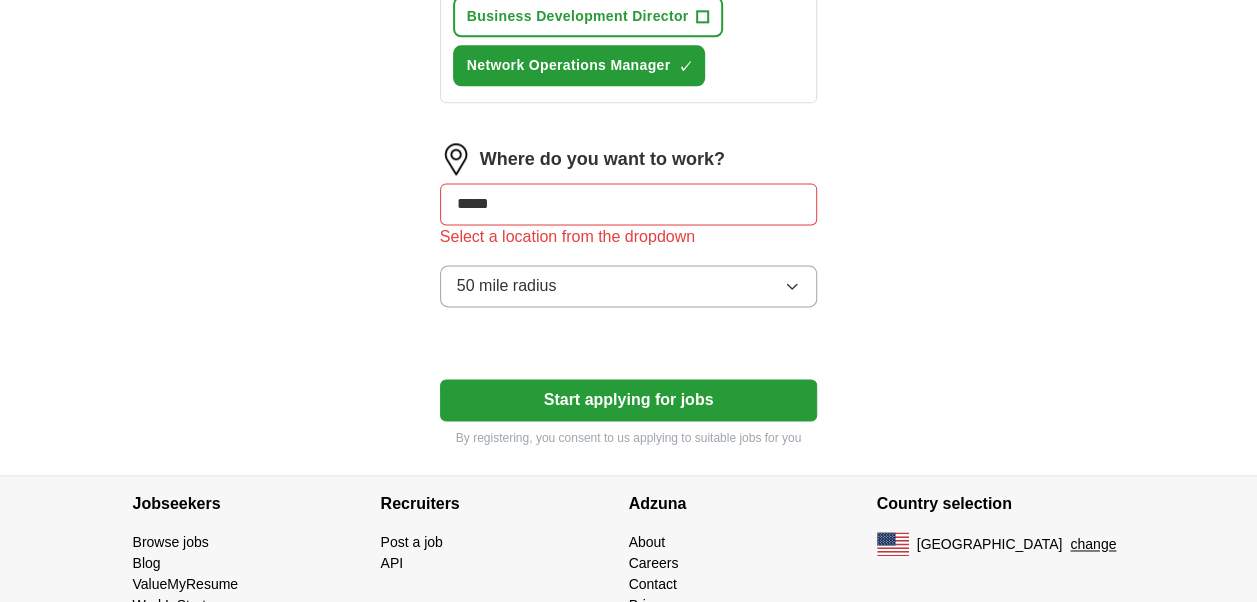 click on "*****" at bounding box center (629, 204) 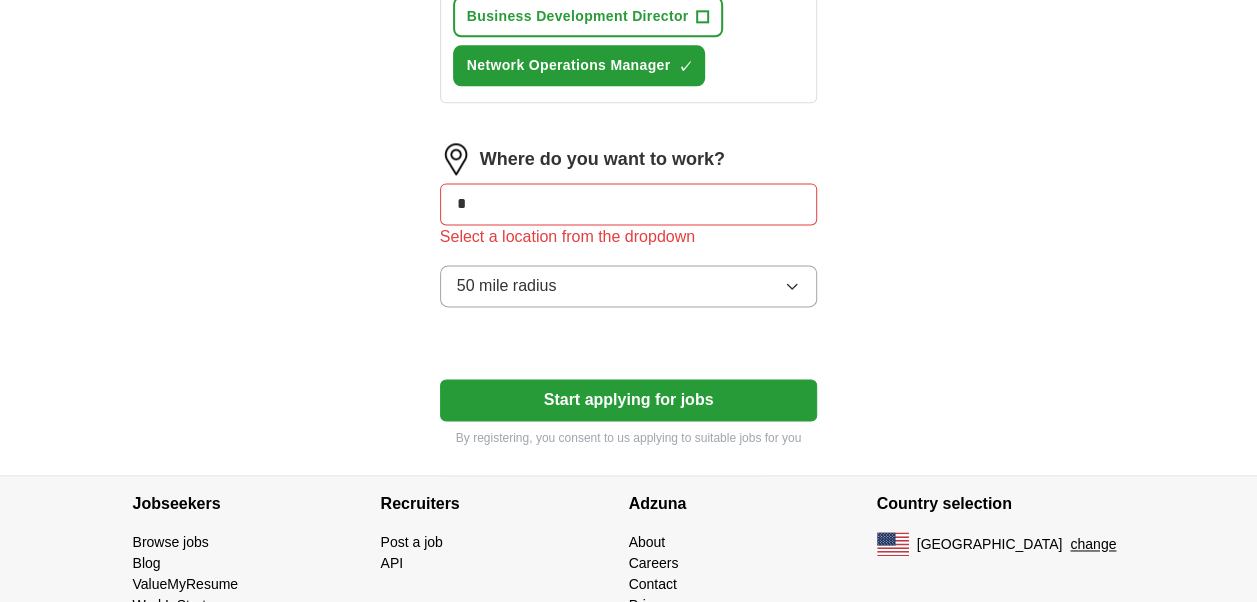 type on "*" 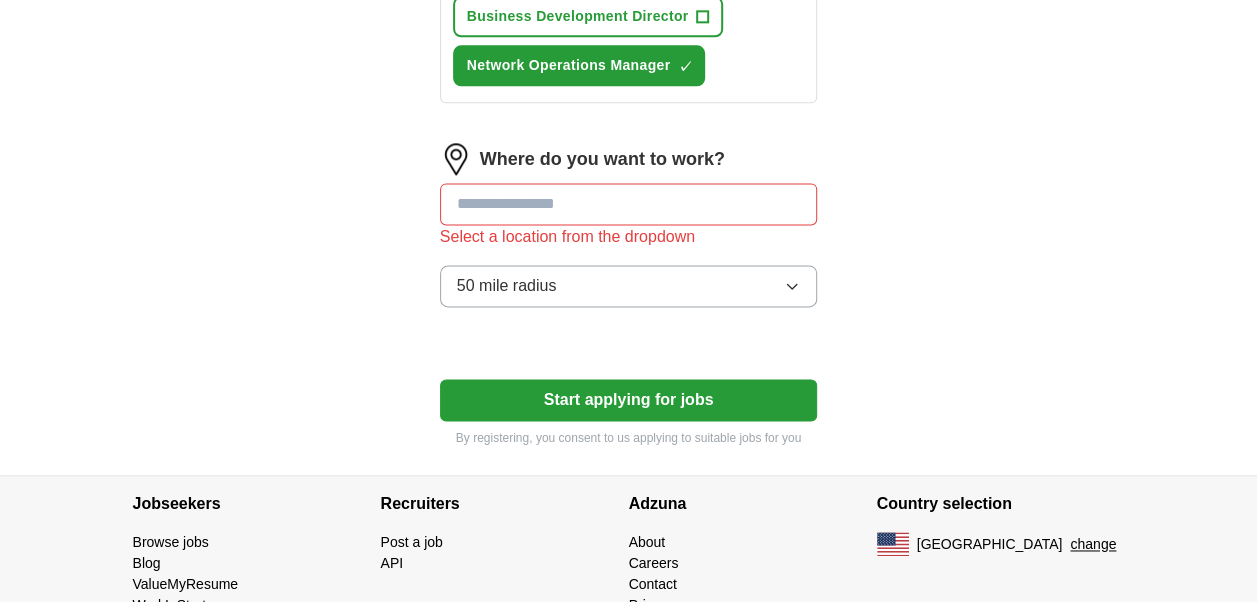 click at bounding box center (629, 204) 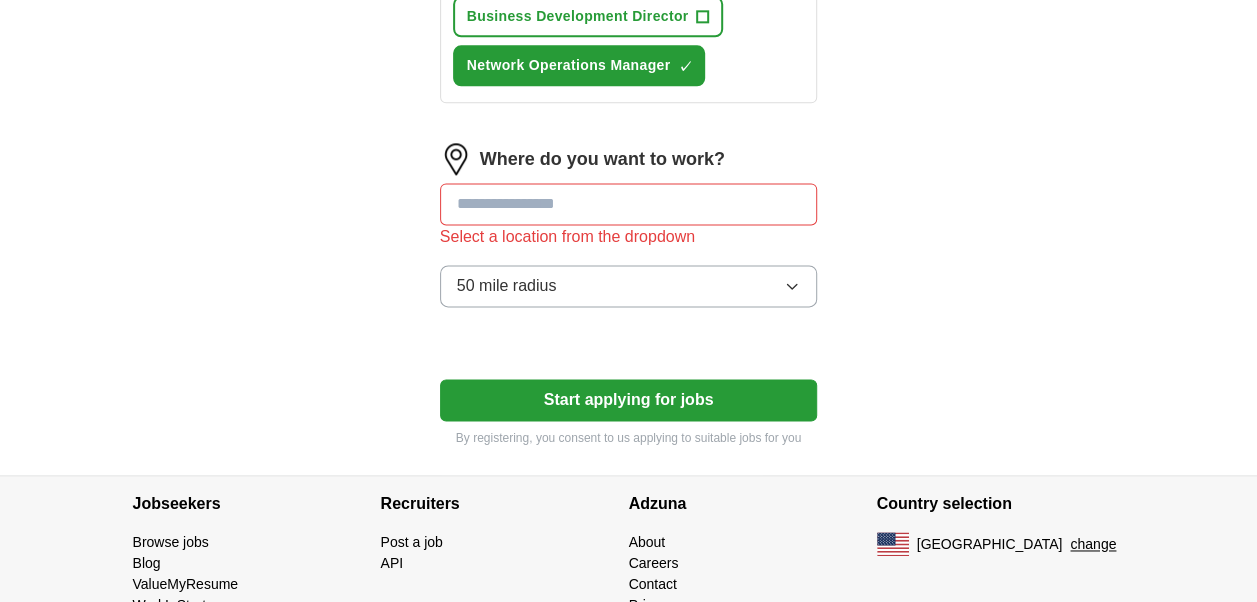 click on "Select a location from the dropdown" at bounding box center (629, 237) 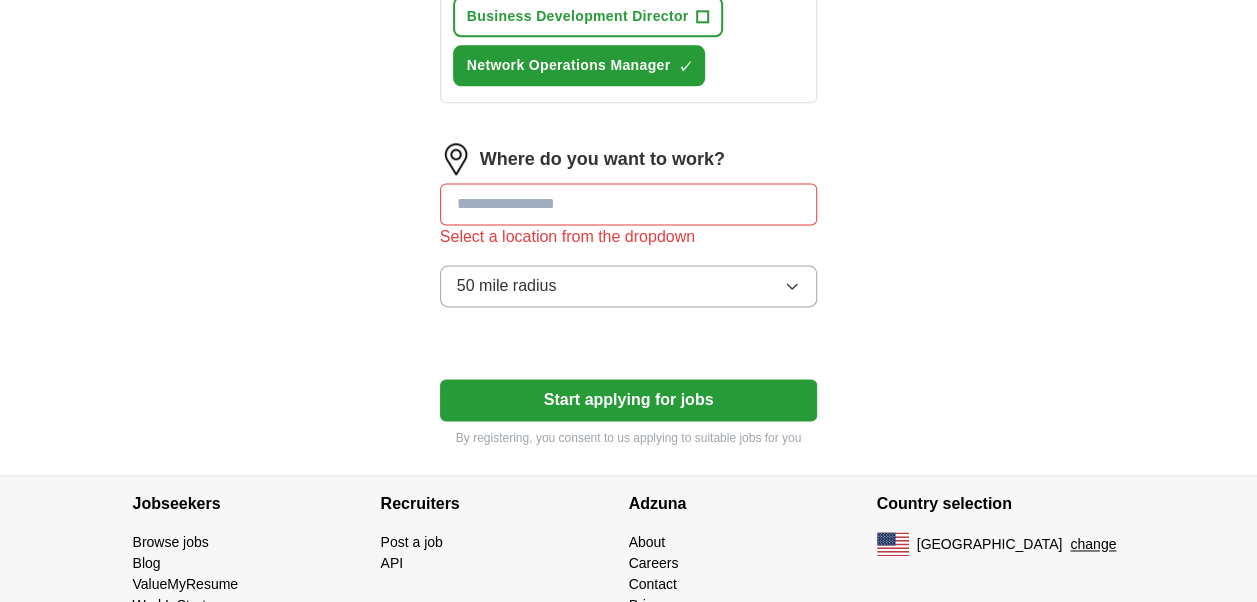 click on "ApplyIQ Let  ApplyIQ  do the hard work of searching and applying for jobs. Just tell us what you're looking for, and we'll do the rest. Select a resume Project Manager - Resume [PERSON_NAME] [PERSON_NAME].docx [DATE] 12:16 Upload a different  resume By uploading your  resume  you agree to our   T&Cs   and   Privacy Notice . First Name ***** Last Name ******** What job are you looking for? Enter or select a minimum of 3 job titles (4-8 recommended) Telecommunications Consultant ✓ × Engineering Program Manager + Project Manager ✓ × Program Manager ✓ × Senior Project Manager + Operations Manager ✓ × Project Management Office Lead ✓ × Network Deployment Manager ✓ × FTTH Deployment Manager ✓ × Business Development Director + Network Operations Manager ✓ × Where do you want to work? Select a location from the dropdown 50 mile radius Start applying for jobs By registering, you consent to us applying to suitable jobs for you" at bounding box center (629, -356) 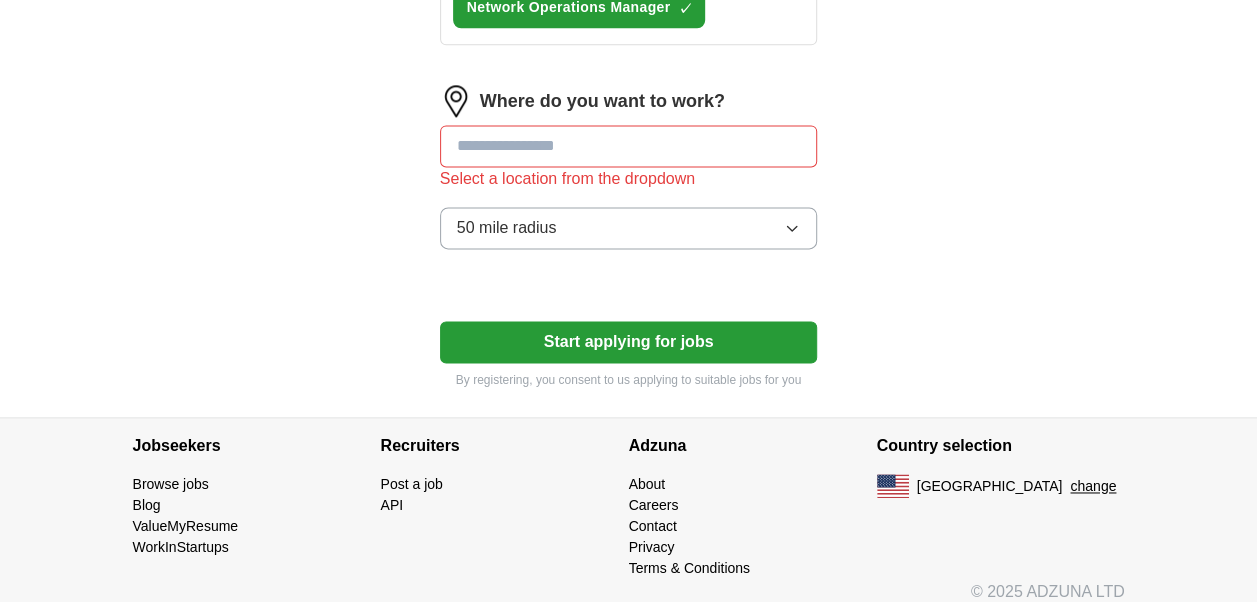 scroll, scrollTop: 1310, scrollLeft: 0, axis: vertical 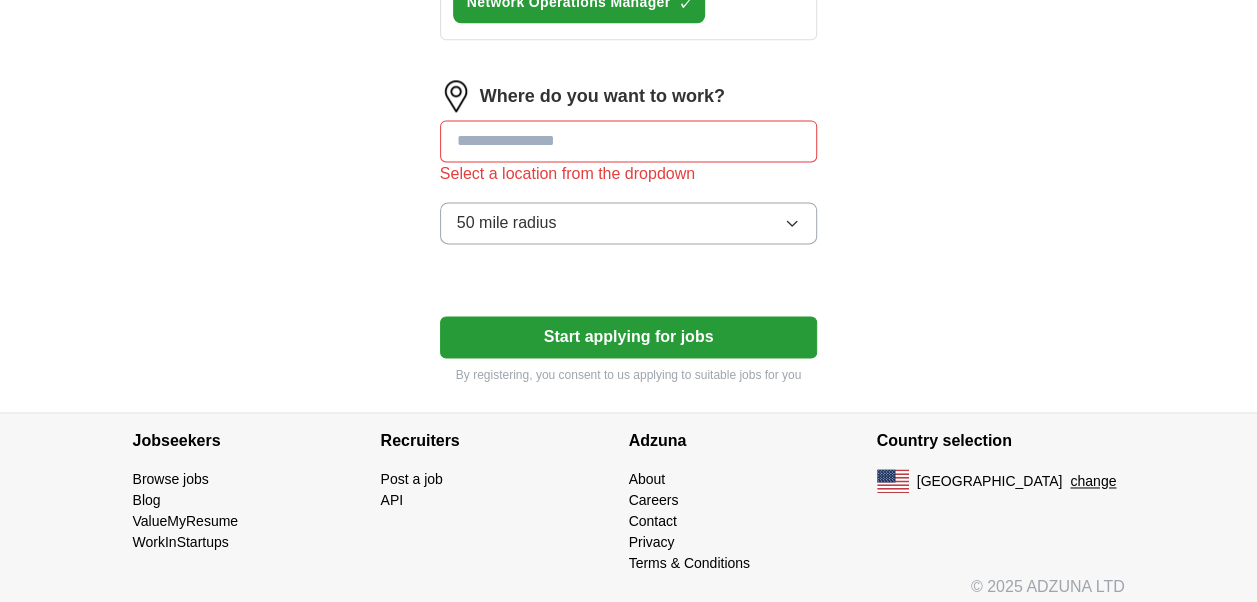 click at bounding box center [456, 96] 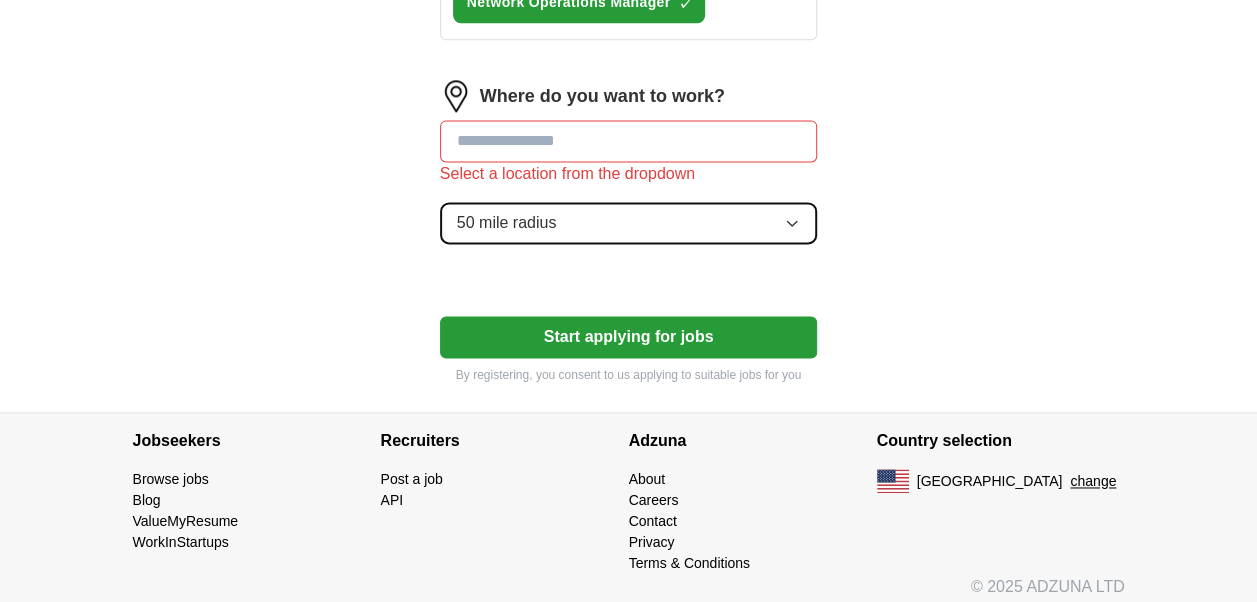 click 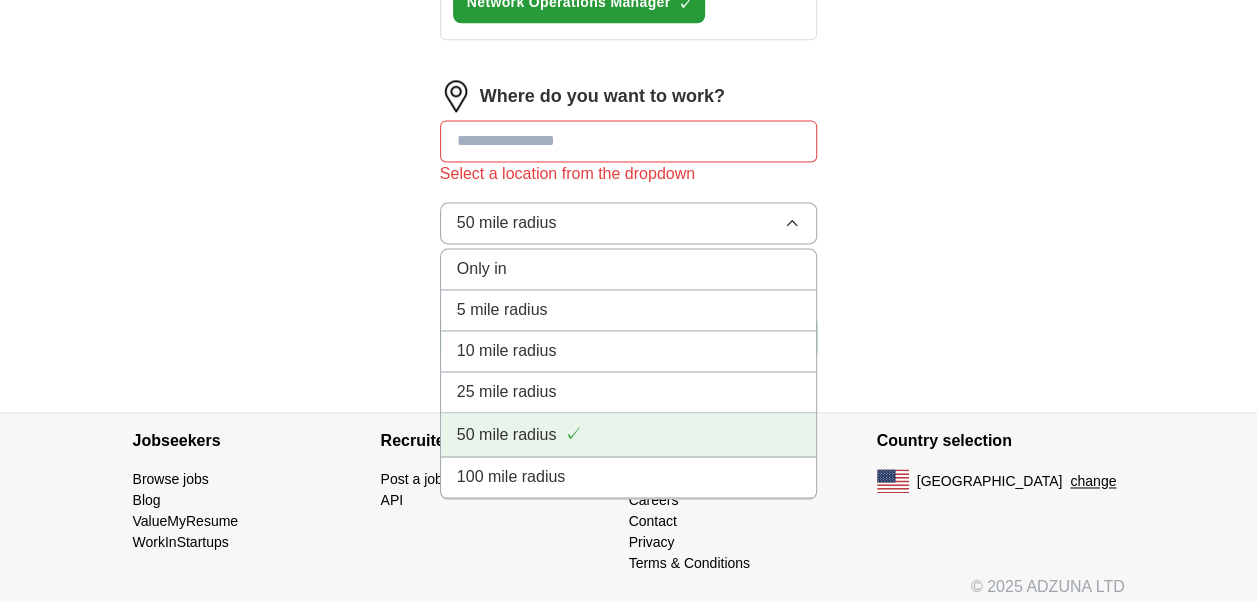 click on "50 mile radius ✓" at bounding box center [629, 434] 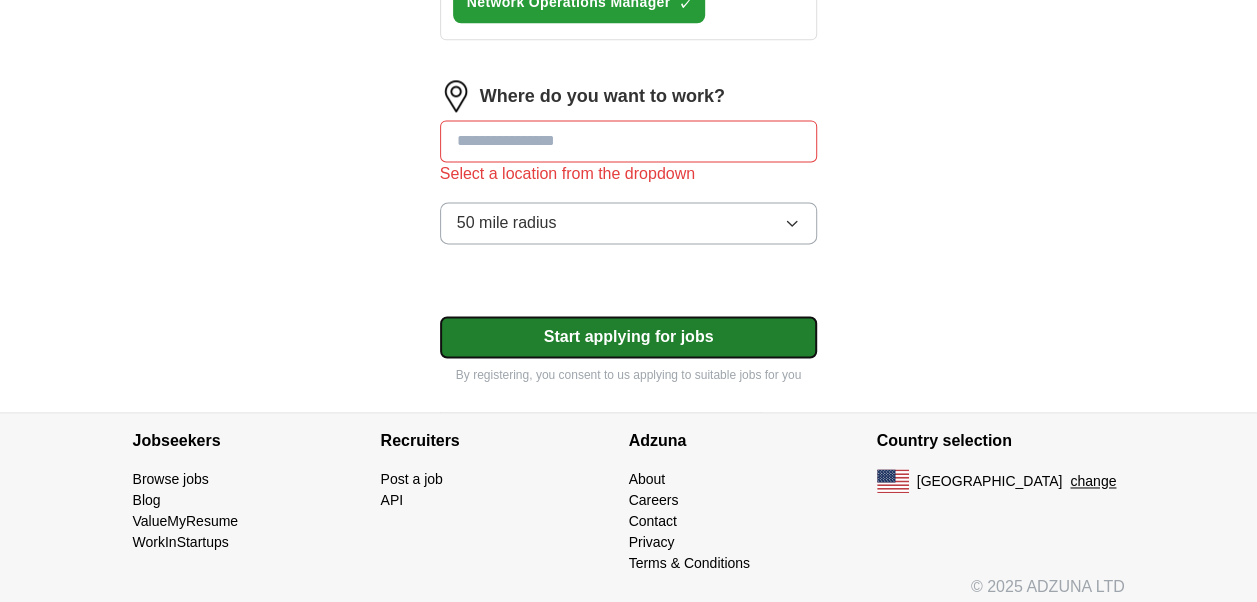 click on "Start applying for jobs" at bounding box center (629, 337) 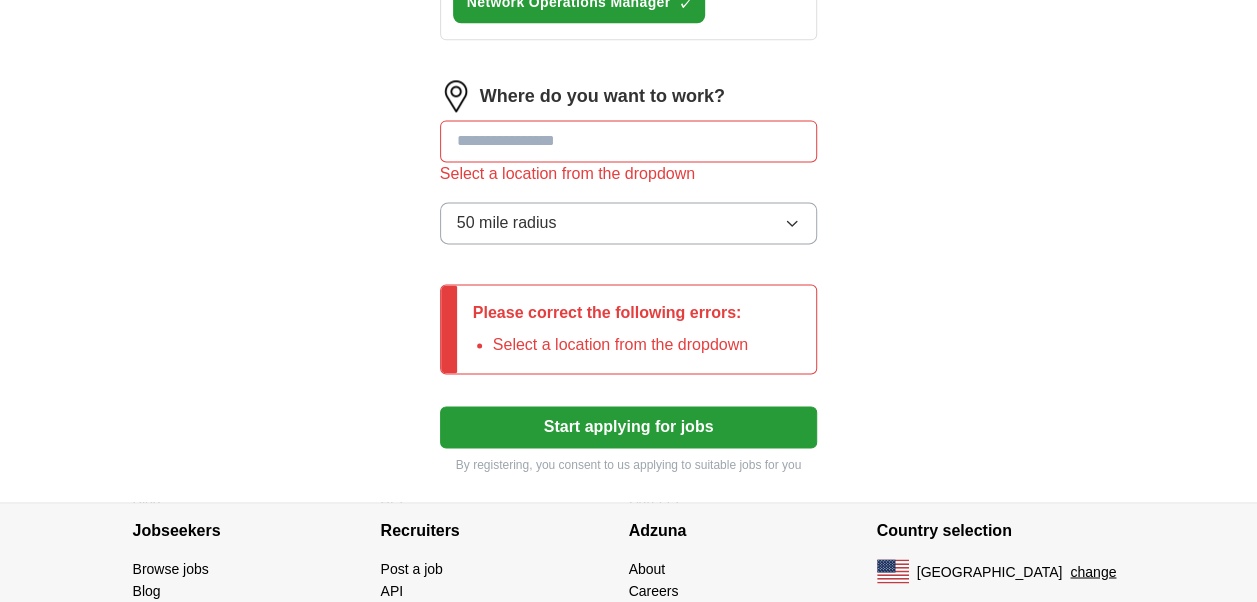 click on "Select a location from the dropdown" at bounding box center (620, 345) 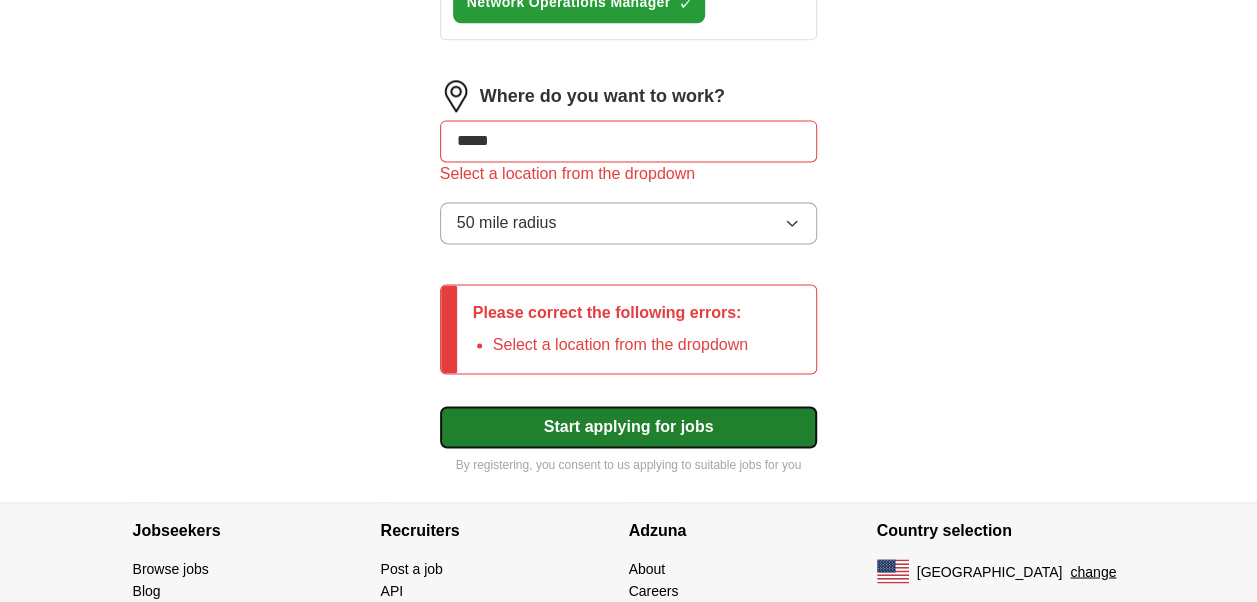 click on "Start applying for jobs" at bounding box center [629, 427] 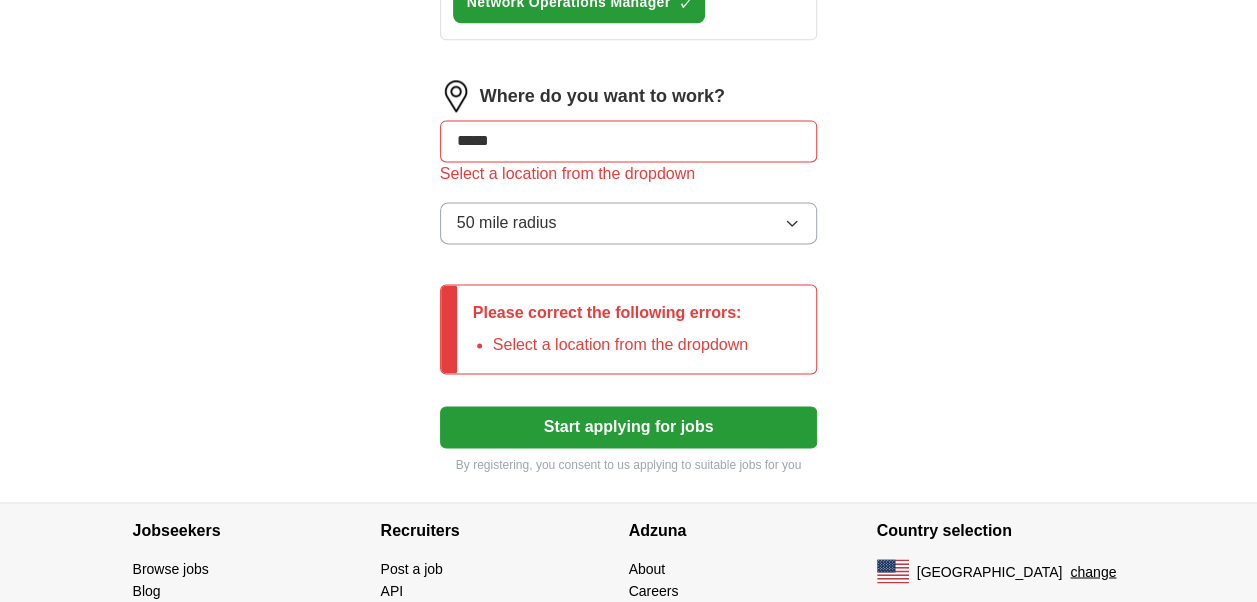 click on "*****" at bounding box center [629, 141] 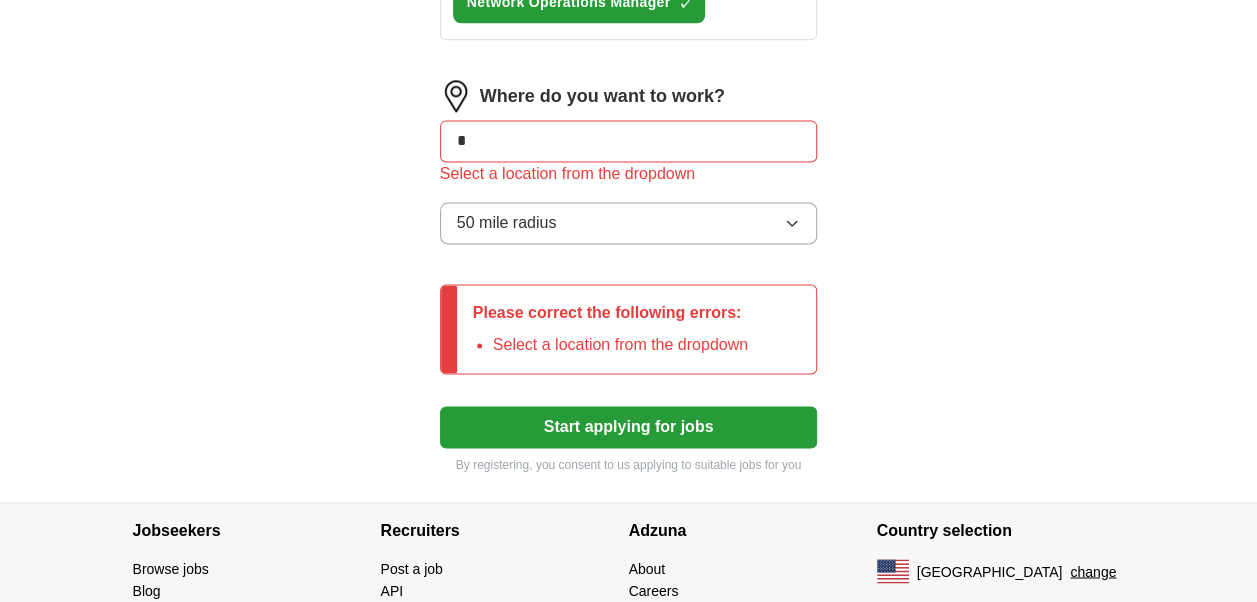 type on "*" 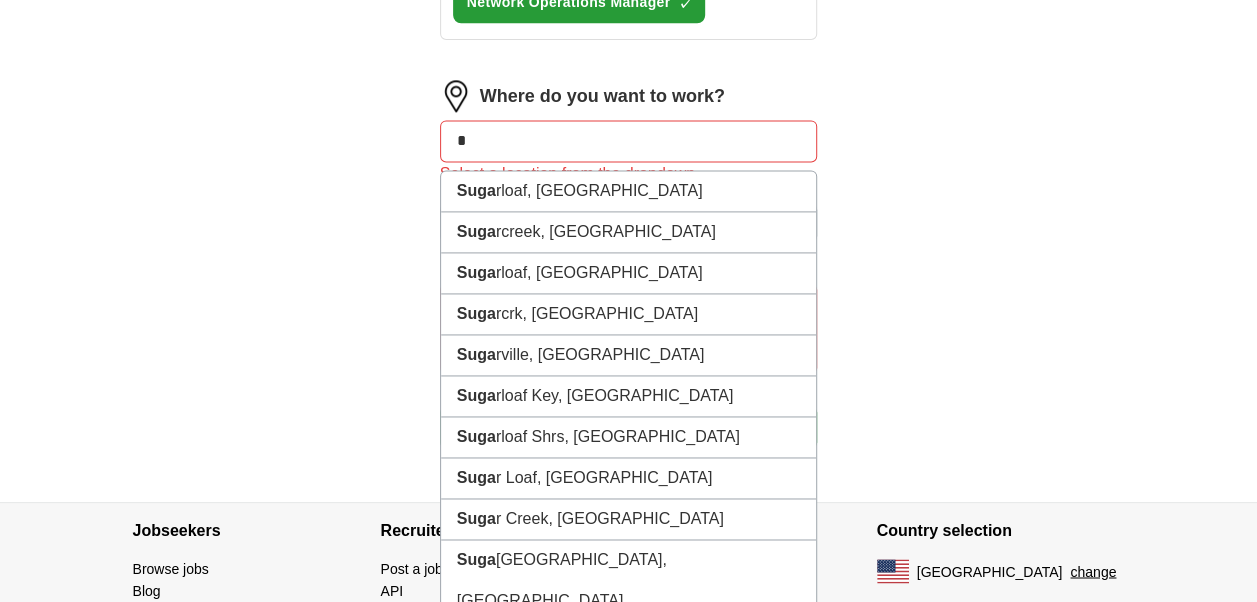 type on "*" 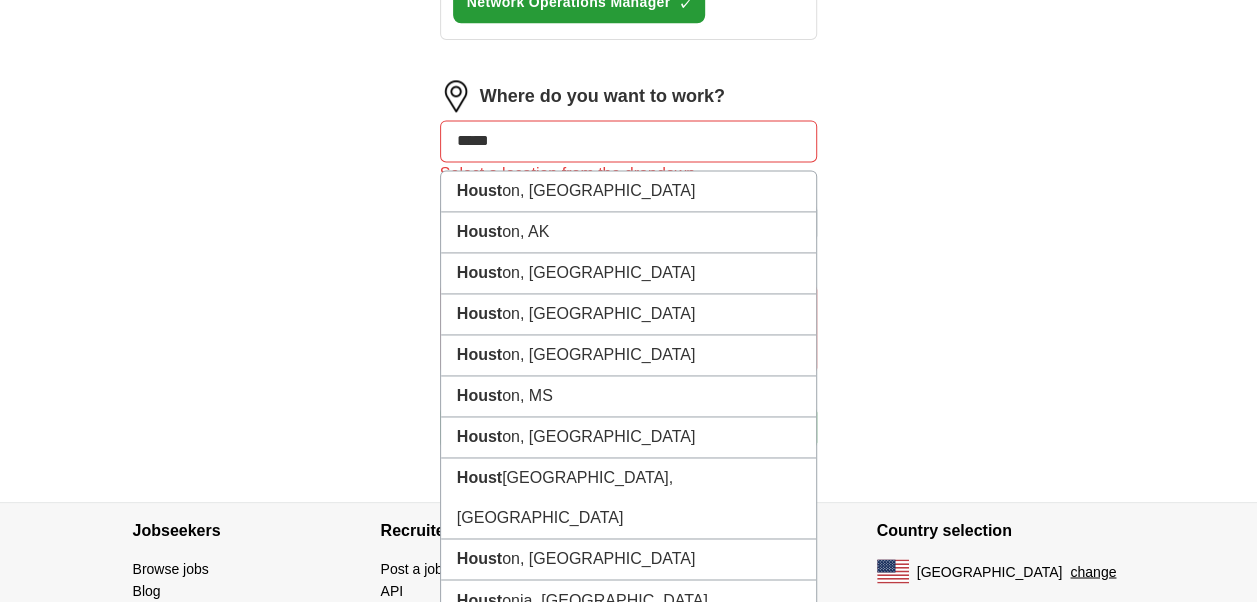 type on "******" 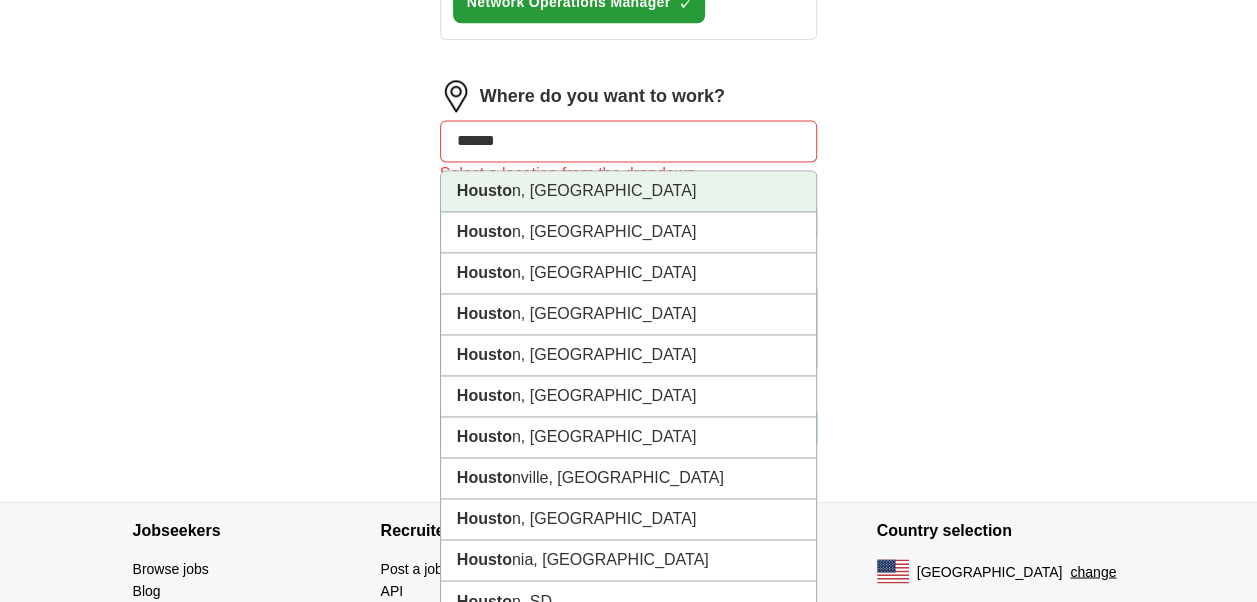 click on "Housto n, [GEOGRAPHIC_DATA]" at bounding box center [629, 191] 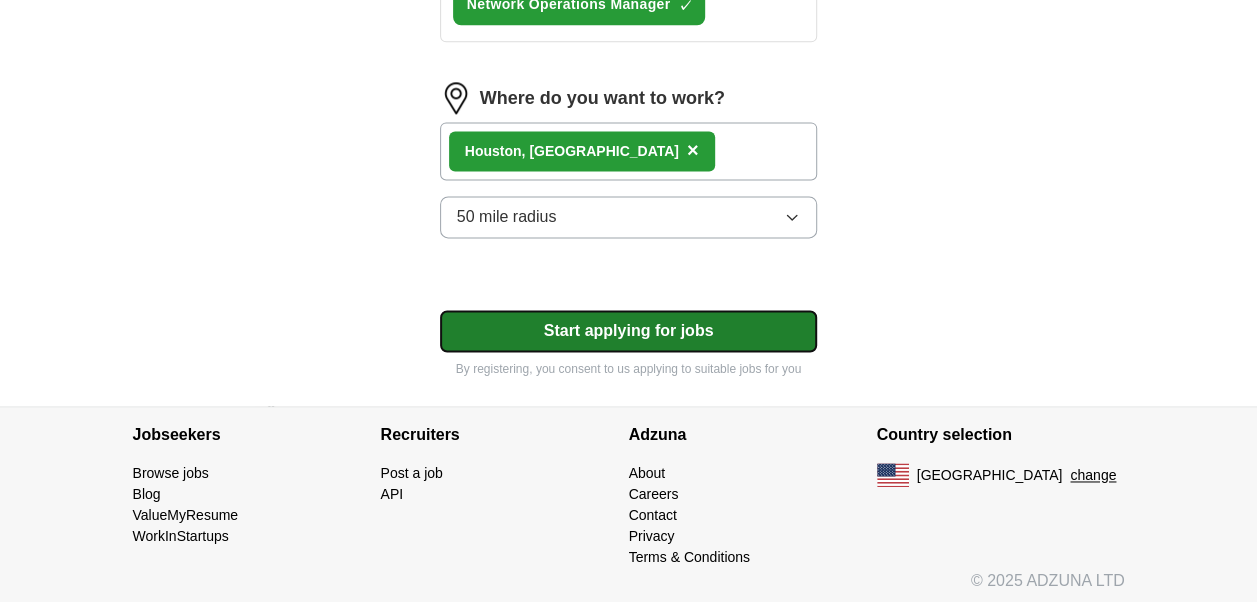 click on "Start applying for jobs" at bounding box center [629, 331] 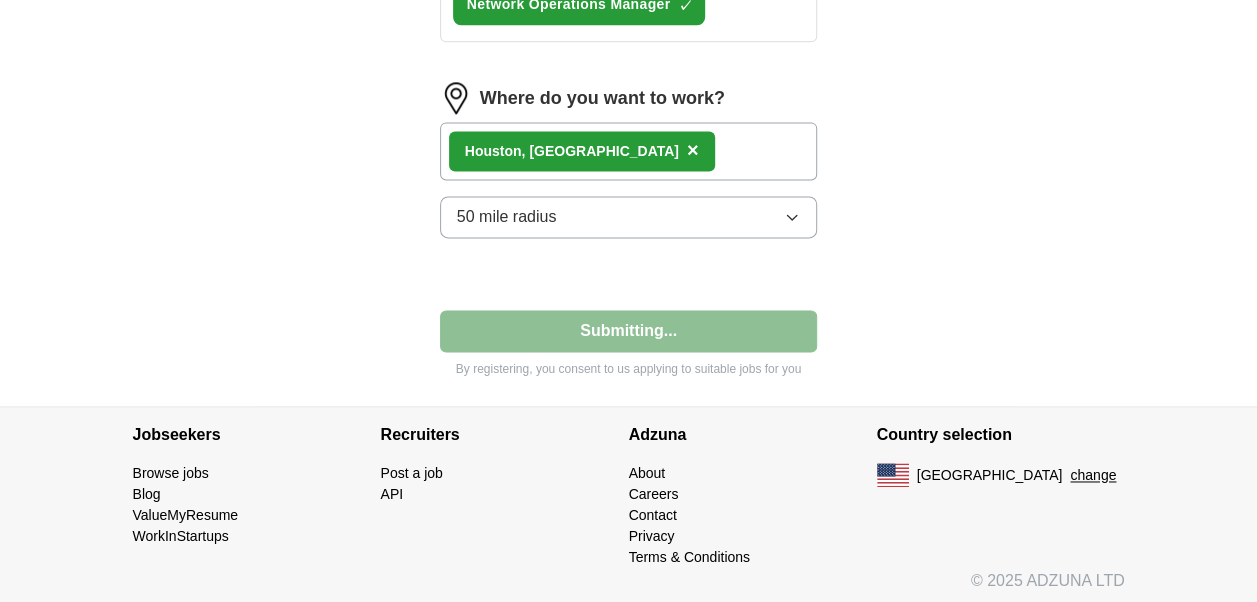 select on "**" 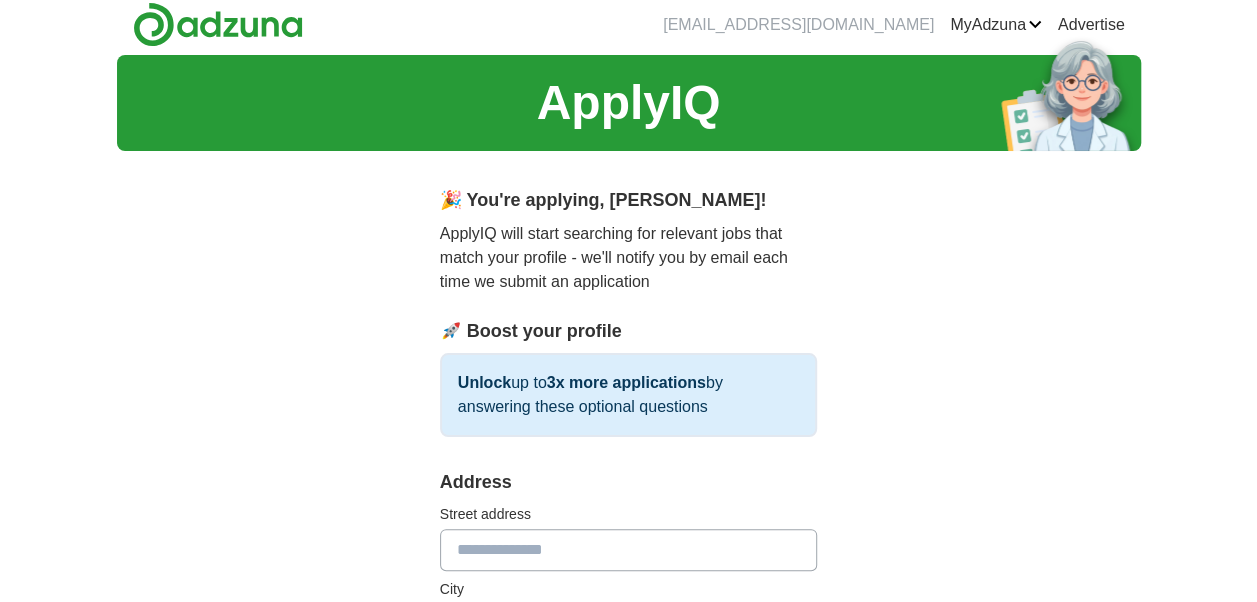 scroll, scrollTop: 0, scrollLeft: 0, axis: both 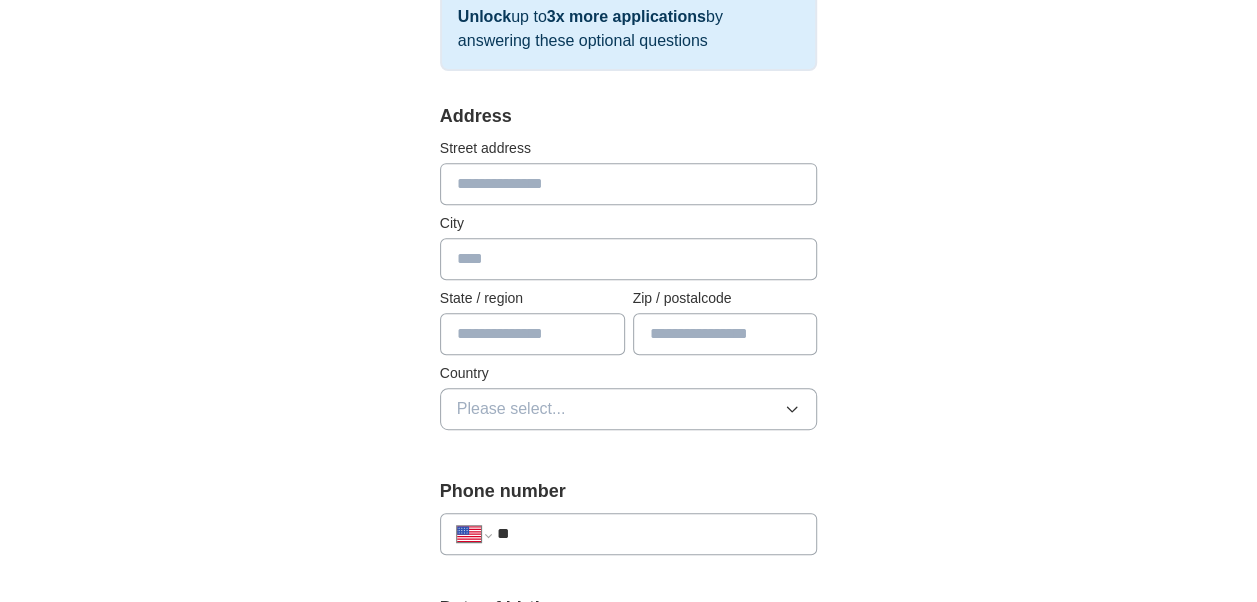 click at bounding box center (629, 184) 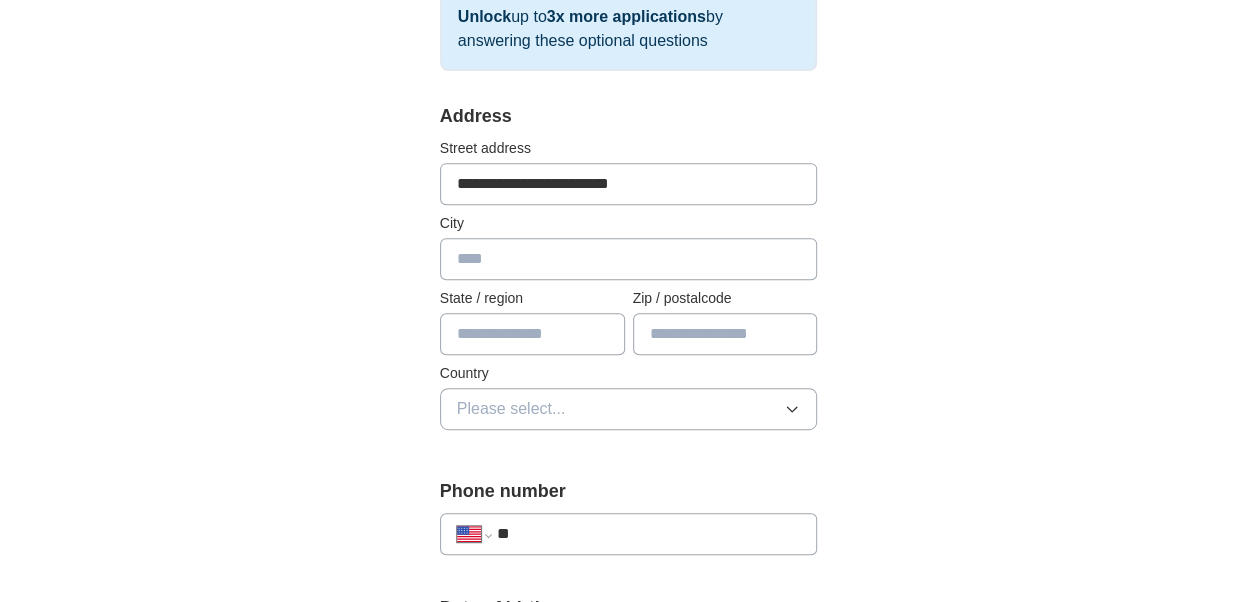 type on "**********" 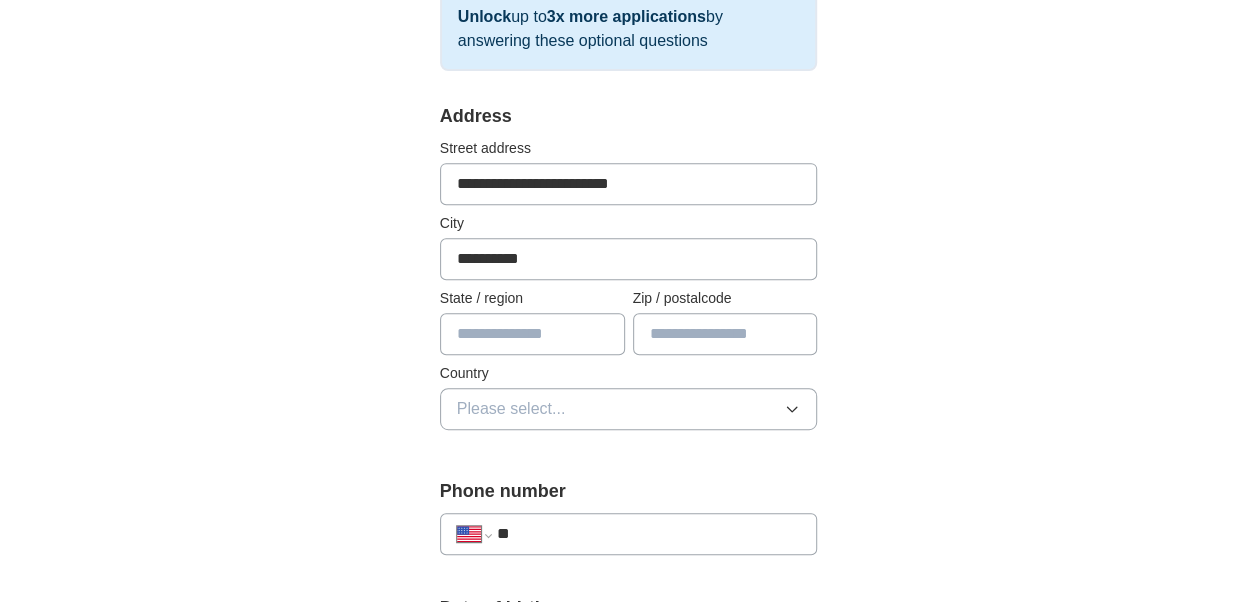 type on "**" 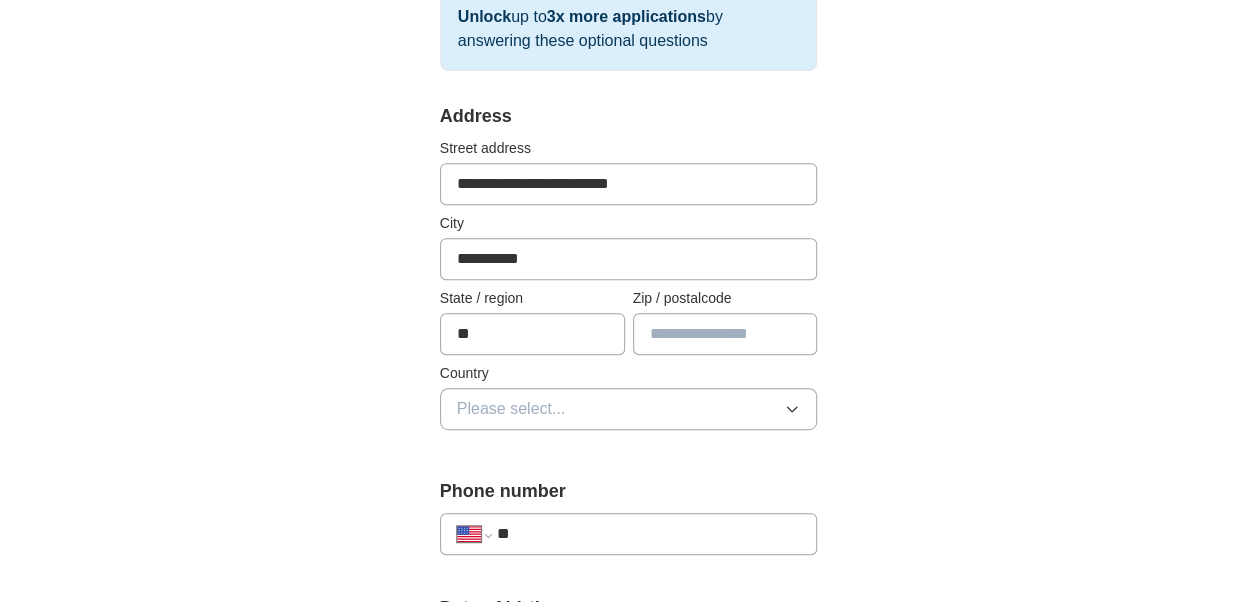 type on "*****" 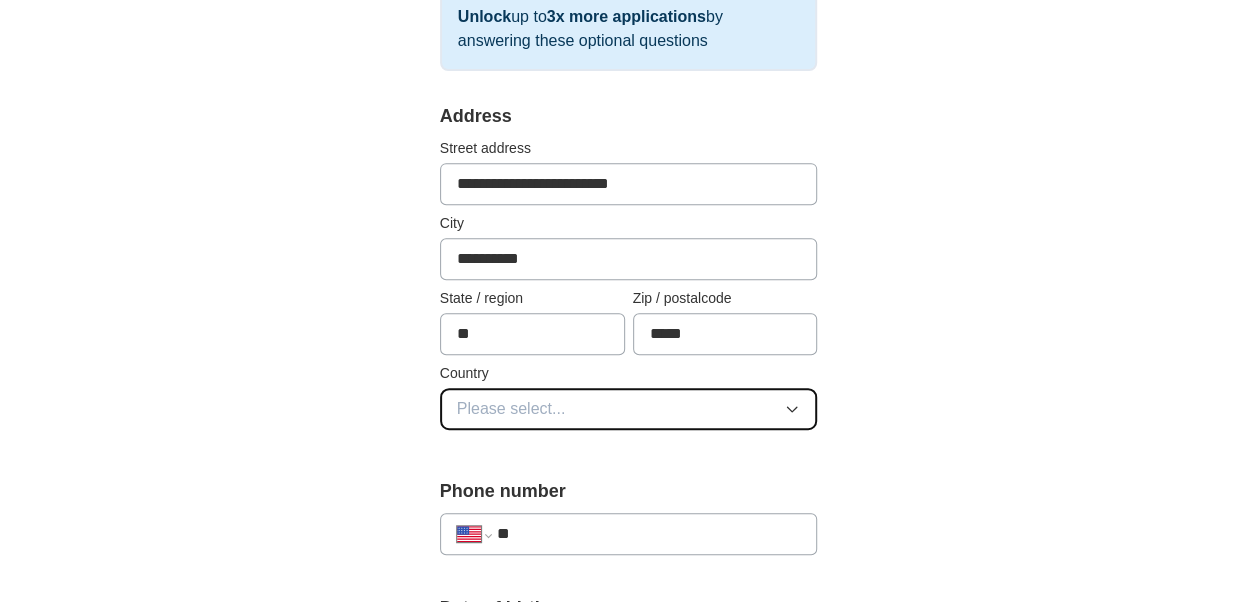 click on "Please select..." at bounding box center [629, 409] 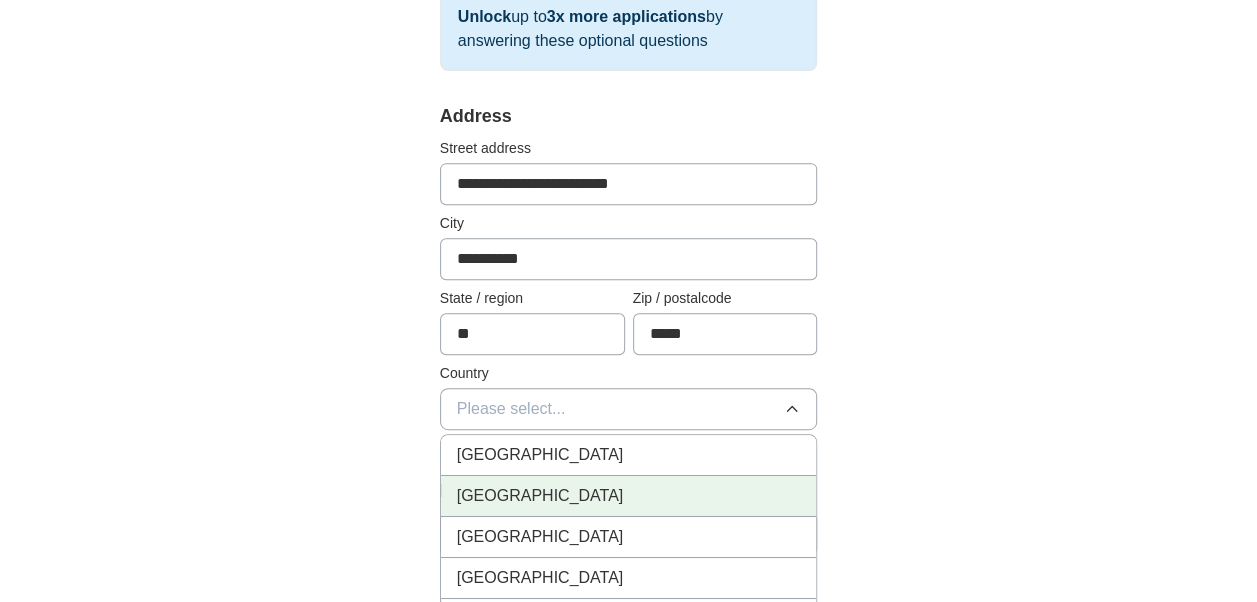 click on "[GEOGRAPHIC_DATA]" at bounding box center (629, 496) 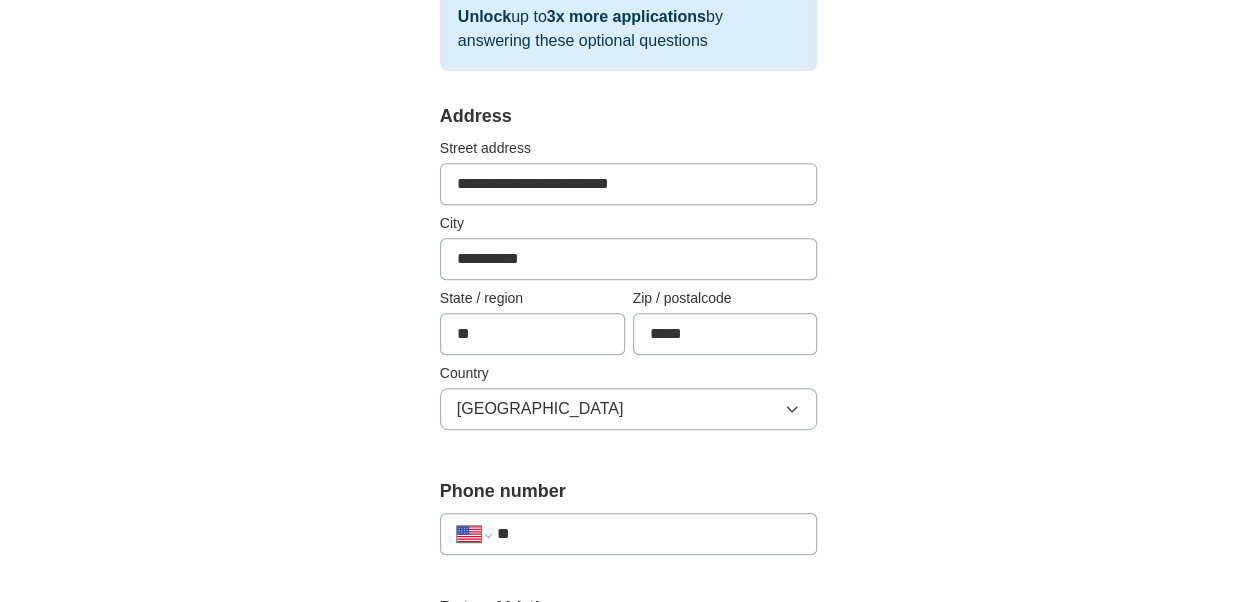 click on "**" at bounding box center [649, 534] 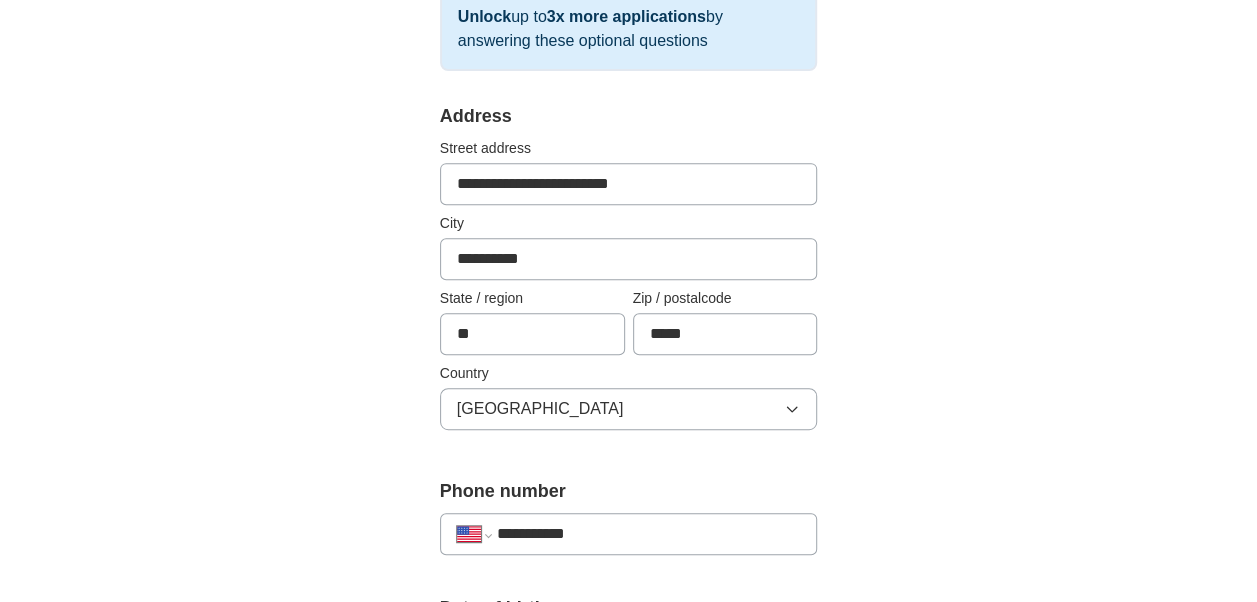 select on "**" 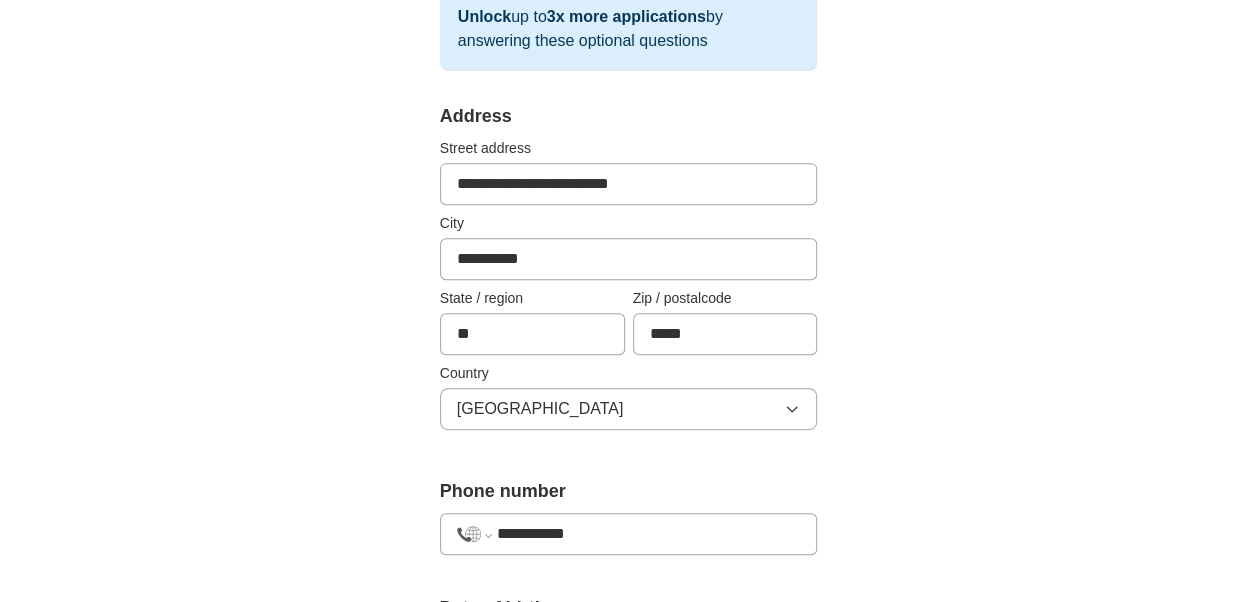 type on "**********" 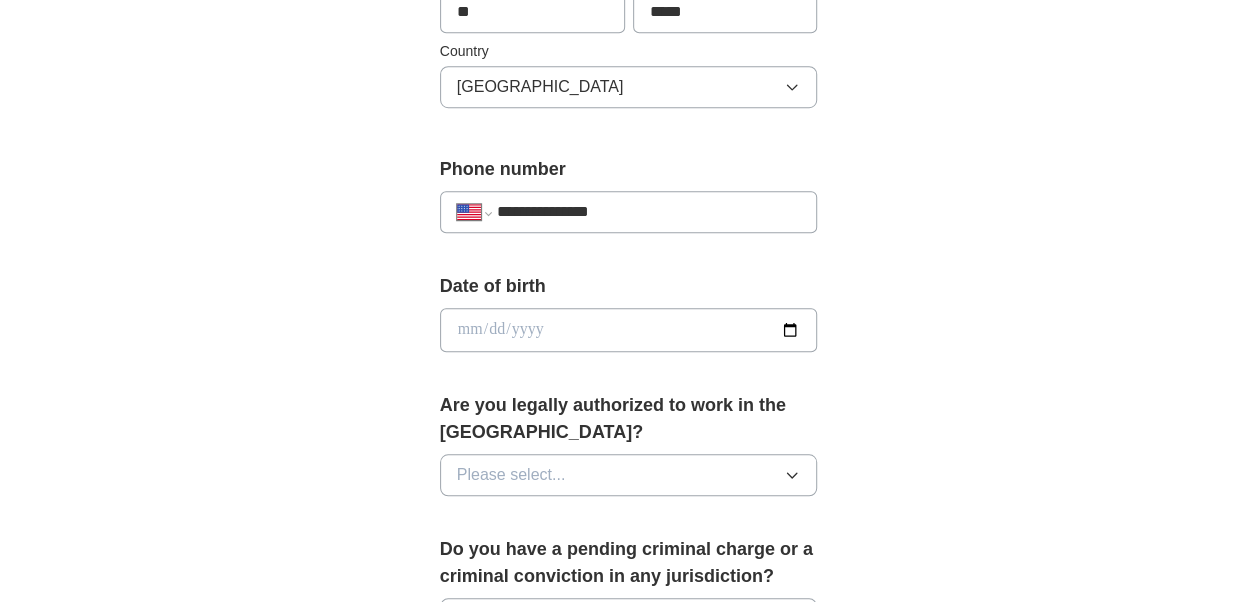scroll, scrollTop: 699, scrollLeft: 0, axis: vertical 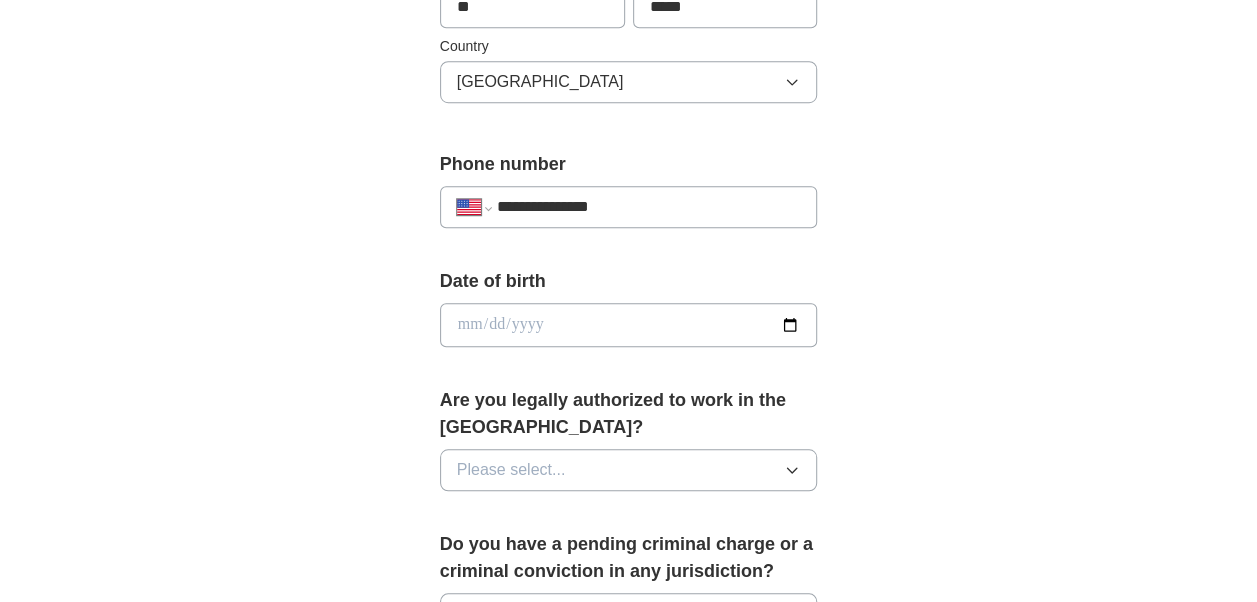 type on "**********" 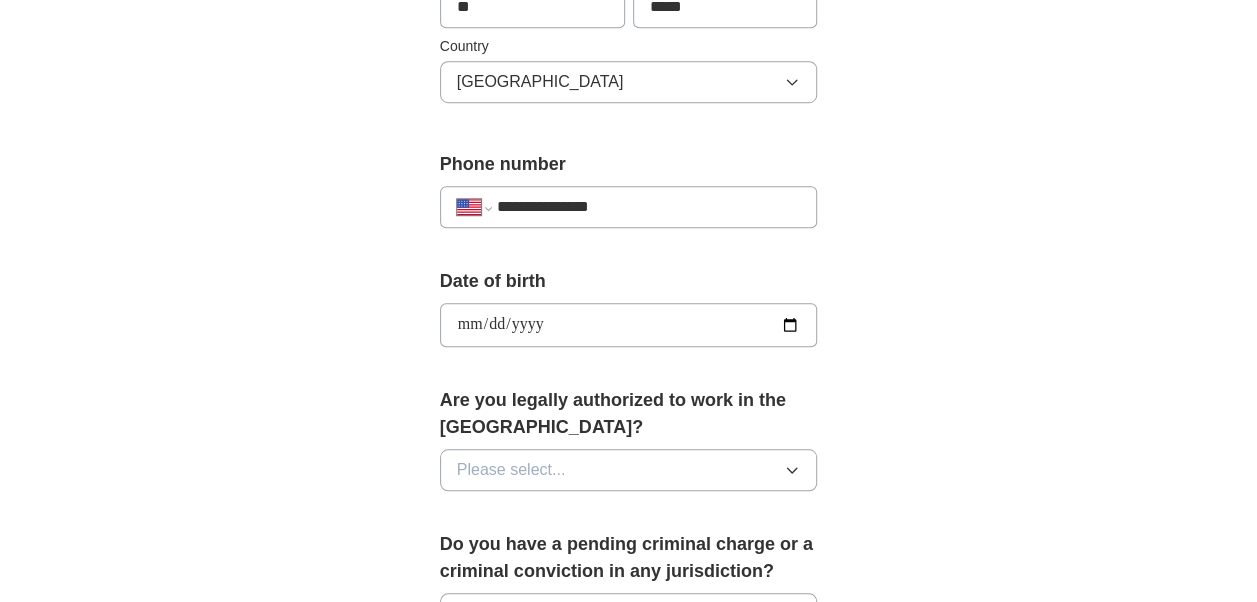 type on "**********" 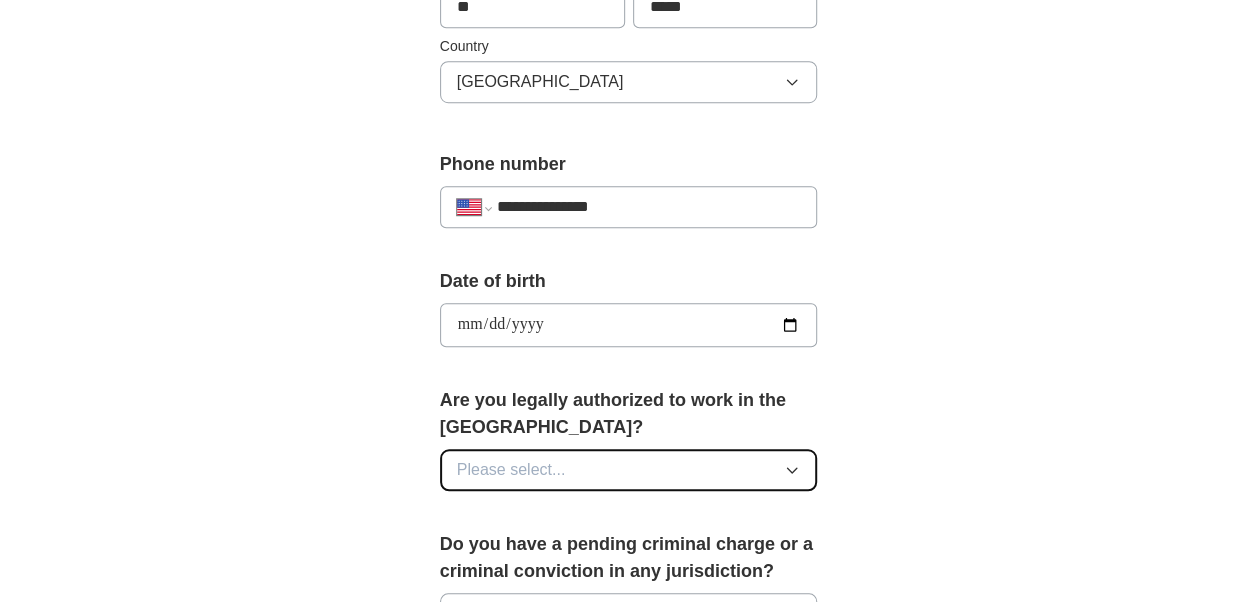 type 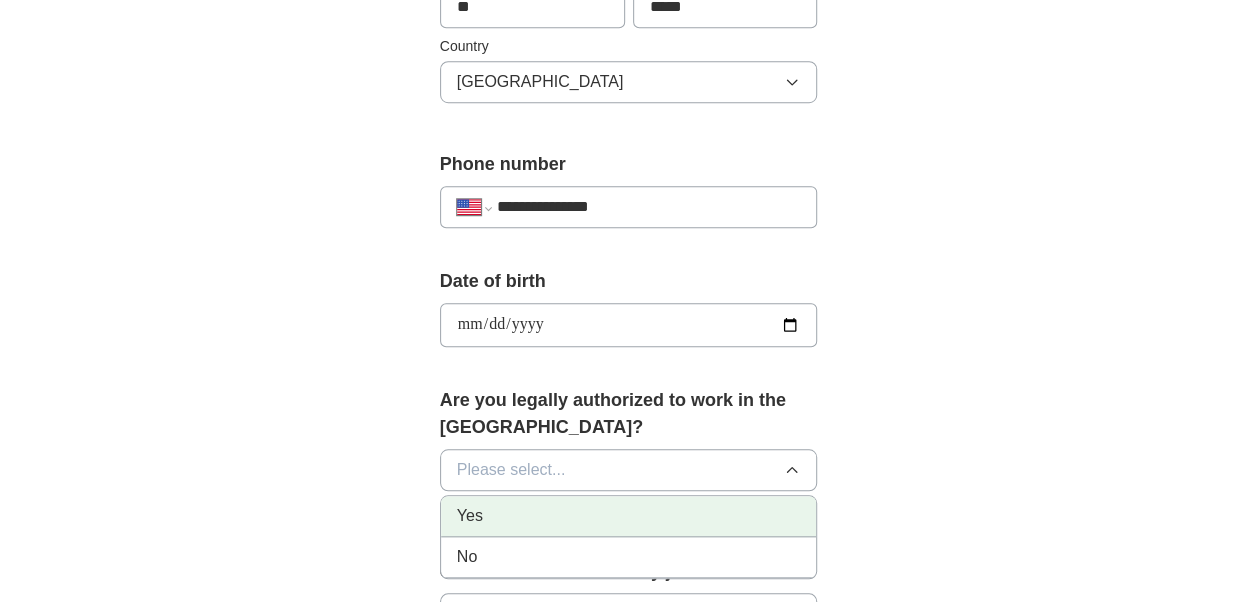click on "Yes" at bounding box center (629, 516) 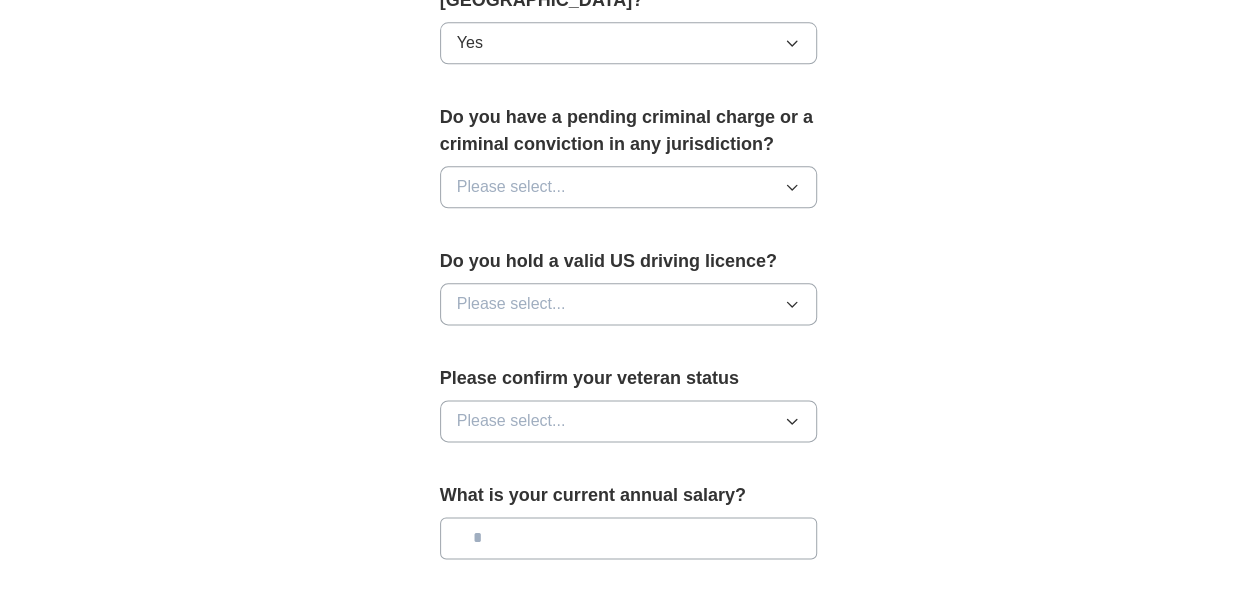 scroll, scrollTop: 1164, scrollLeft: 0, axis: vertical 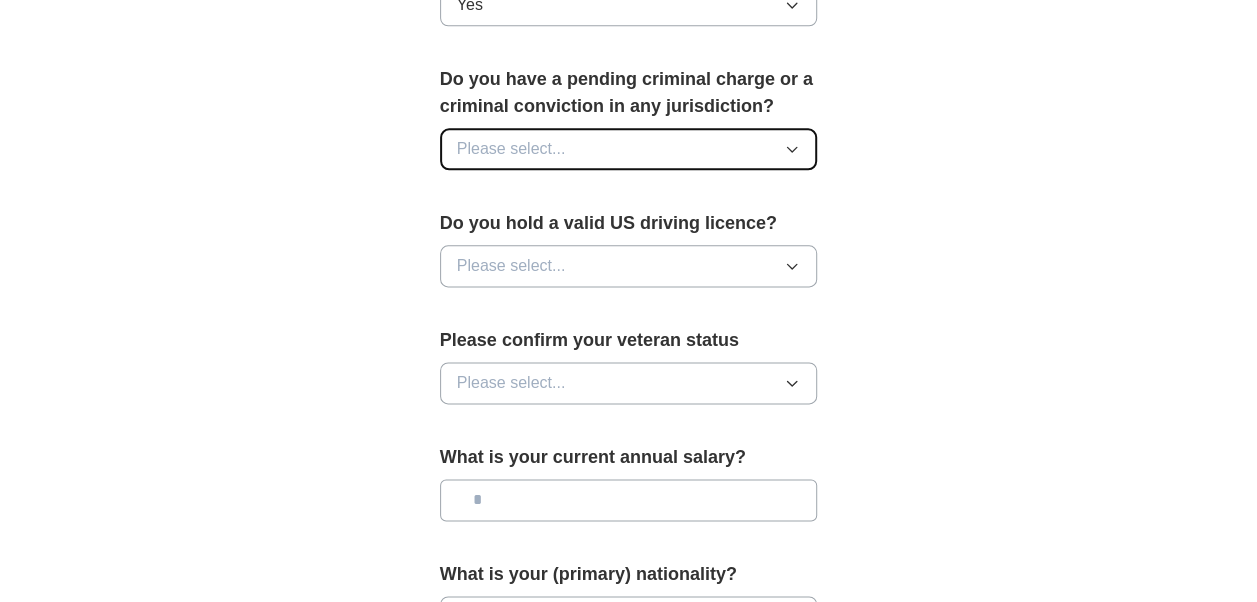 click 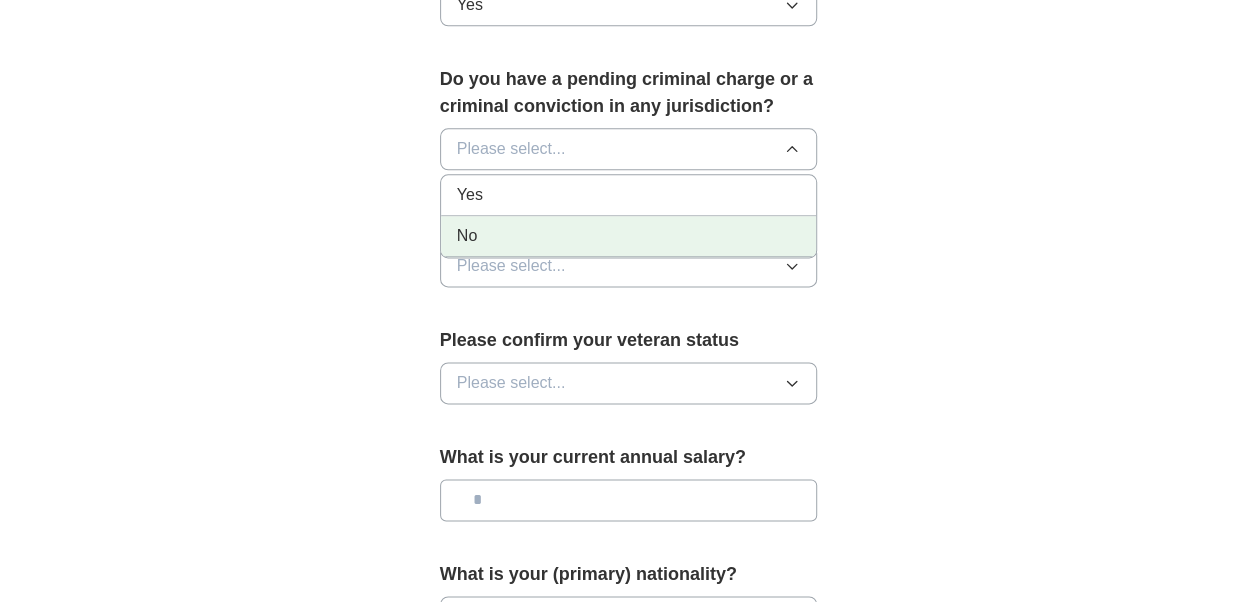 click on "No" at bounding box center (629, 236) 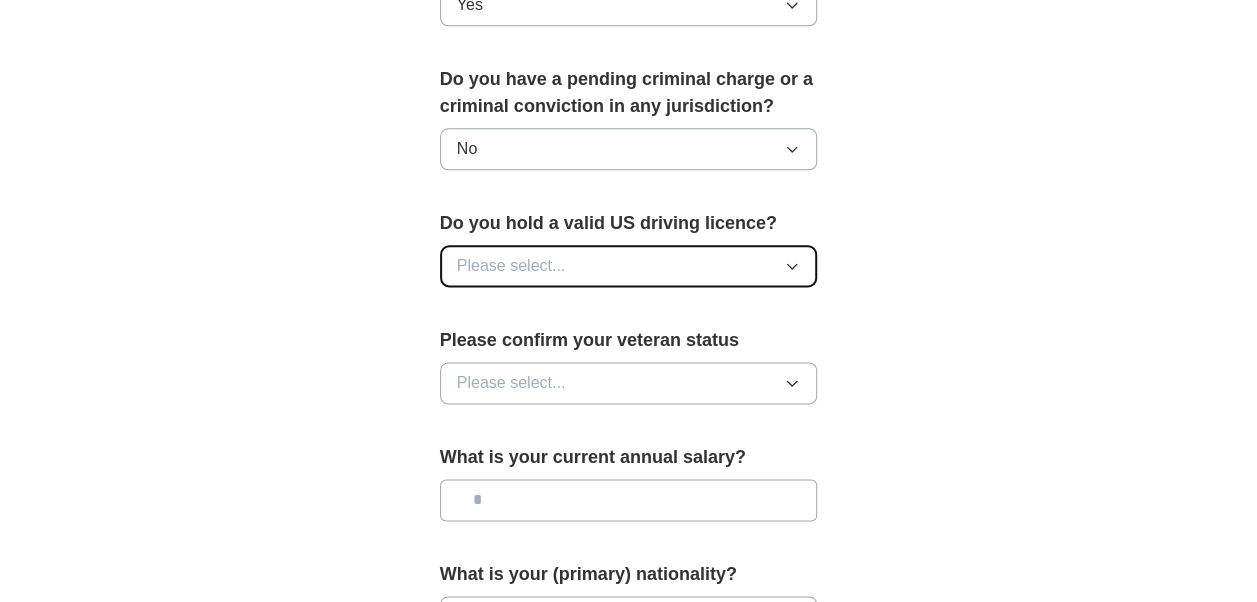 click 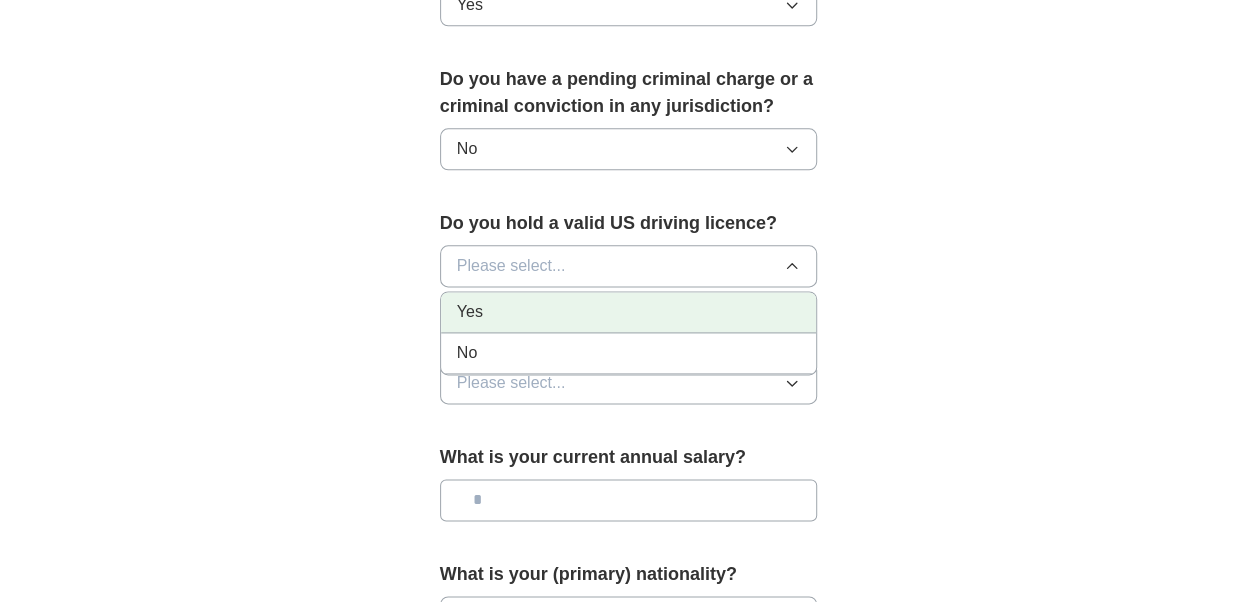 click on "Yes" at bounding box center (629, 312) 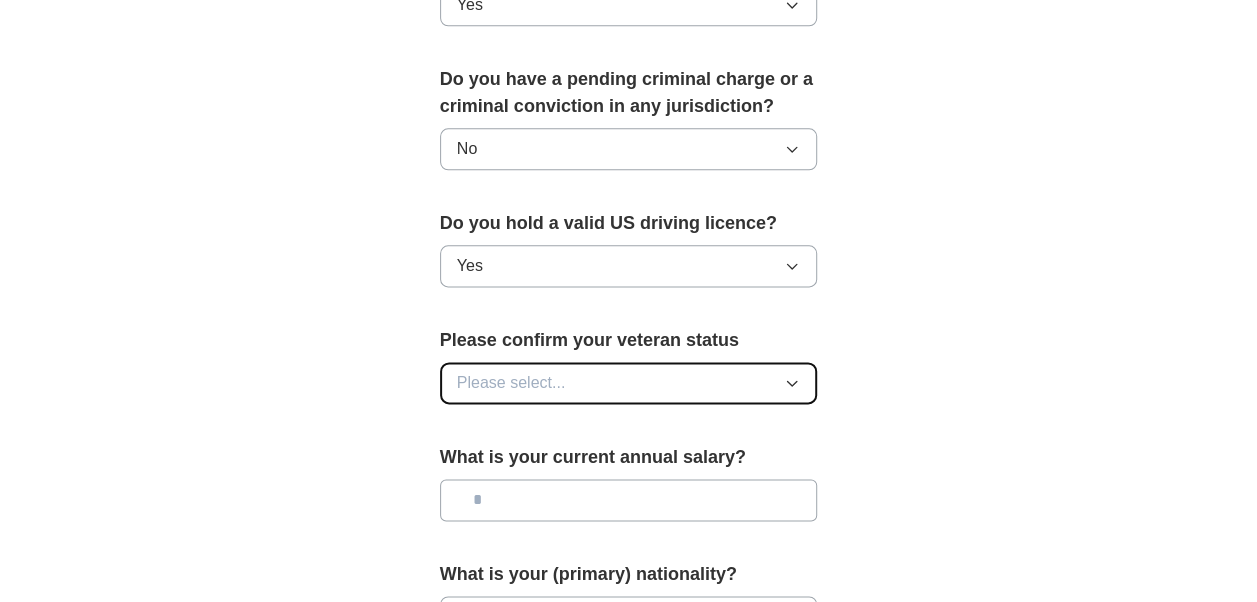 click on "Please select..." at bounding box center [629, 383] 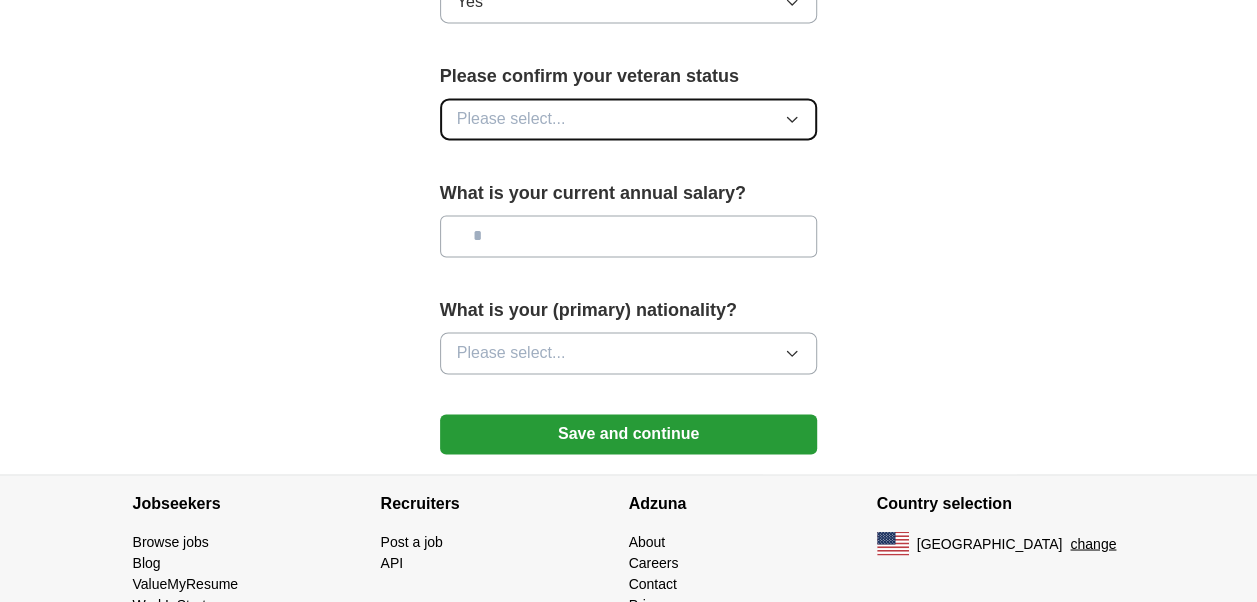 scroll, scrollTop: 1441, scrollLeft: 0, axis: vertical 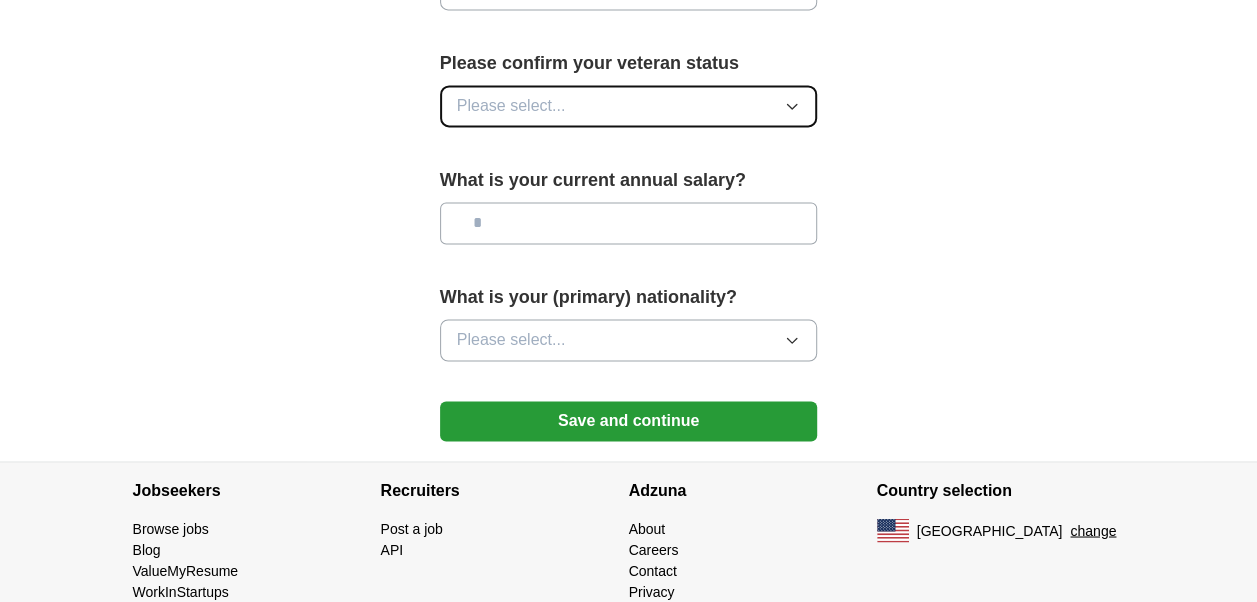 click on "Please select..." at bounding box center (629, 106) 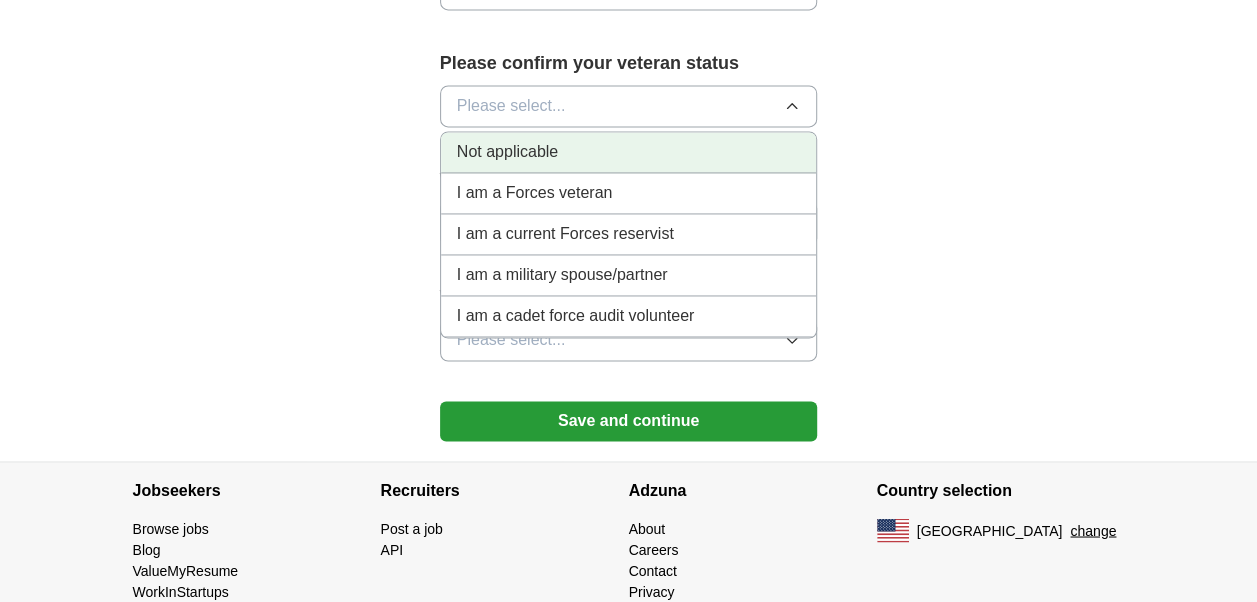 click on "Not applicable" at bounding box center (629, 152) 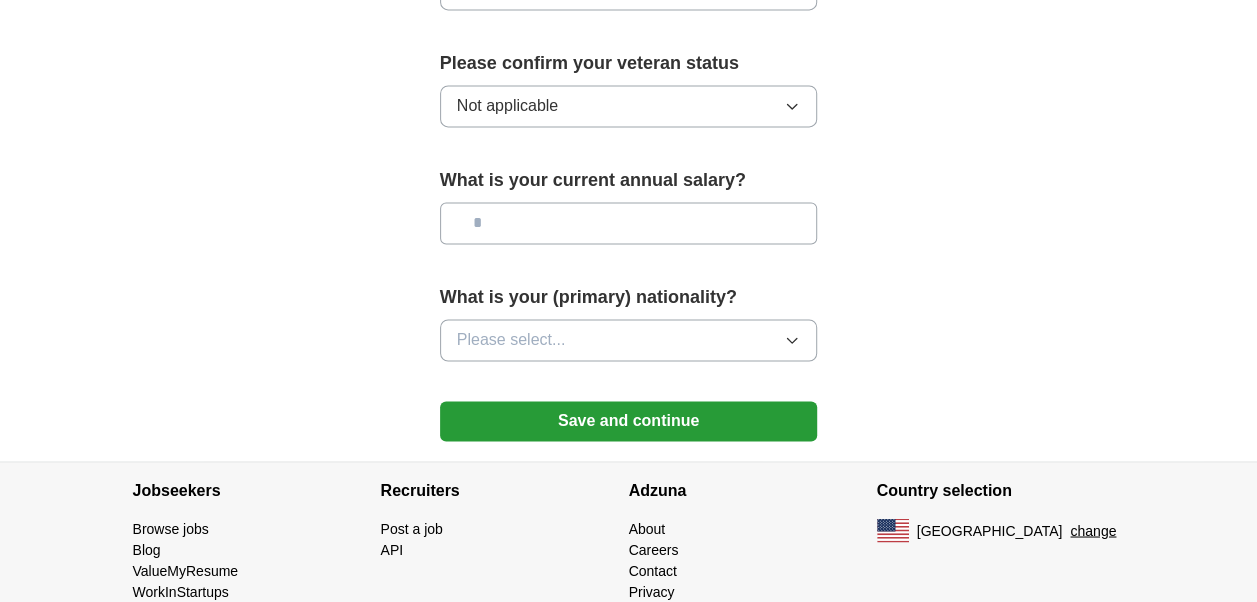 click at bounding box center (629, 223) 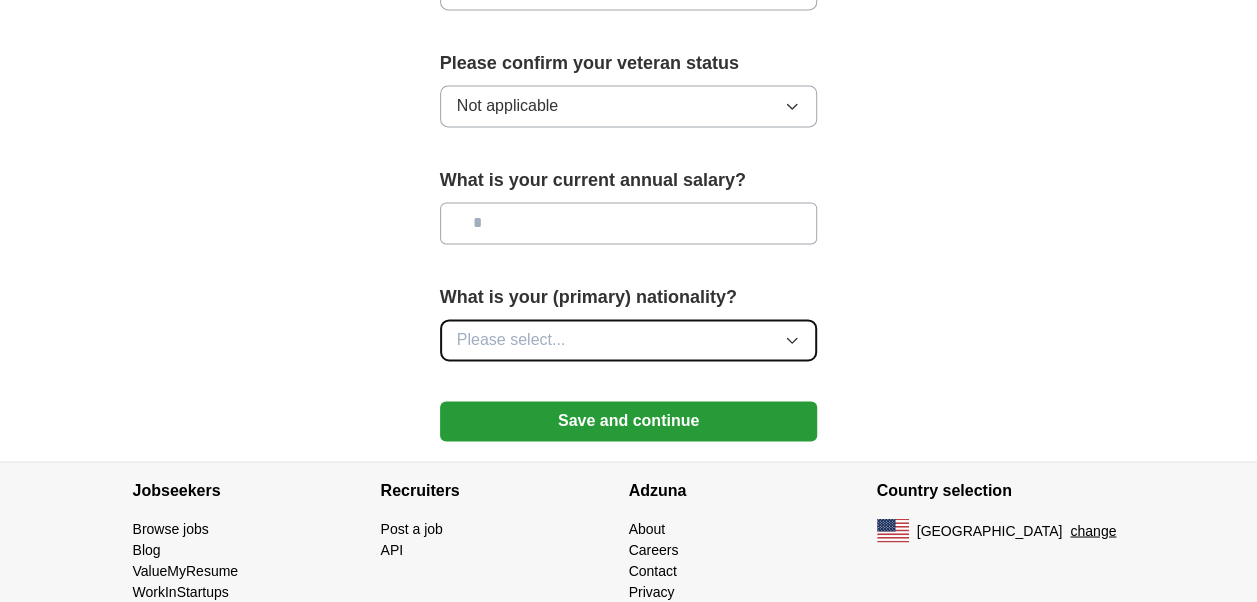 click 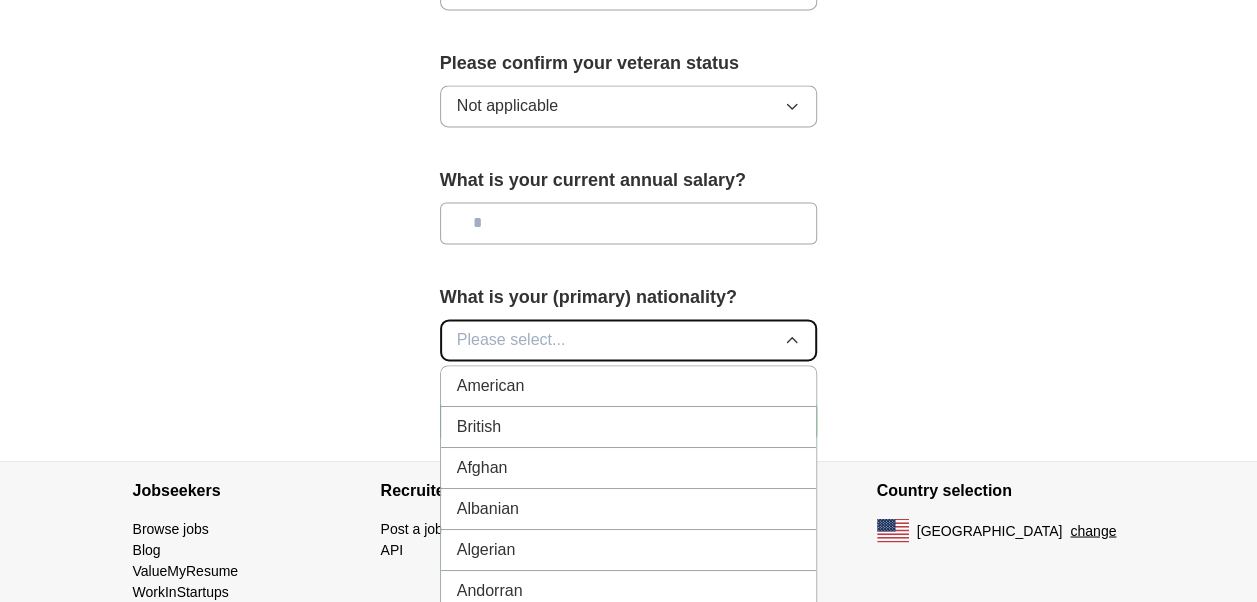 type 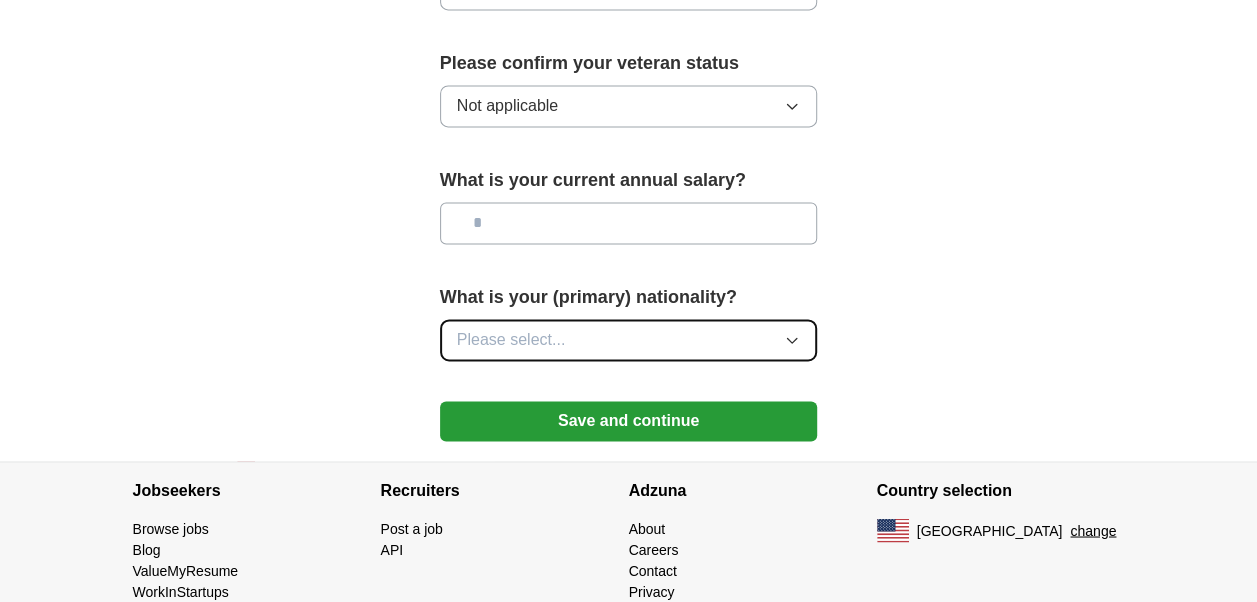 click on "Please select..." at bounding box center [629, 340] 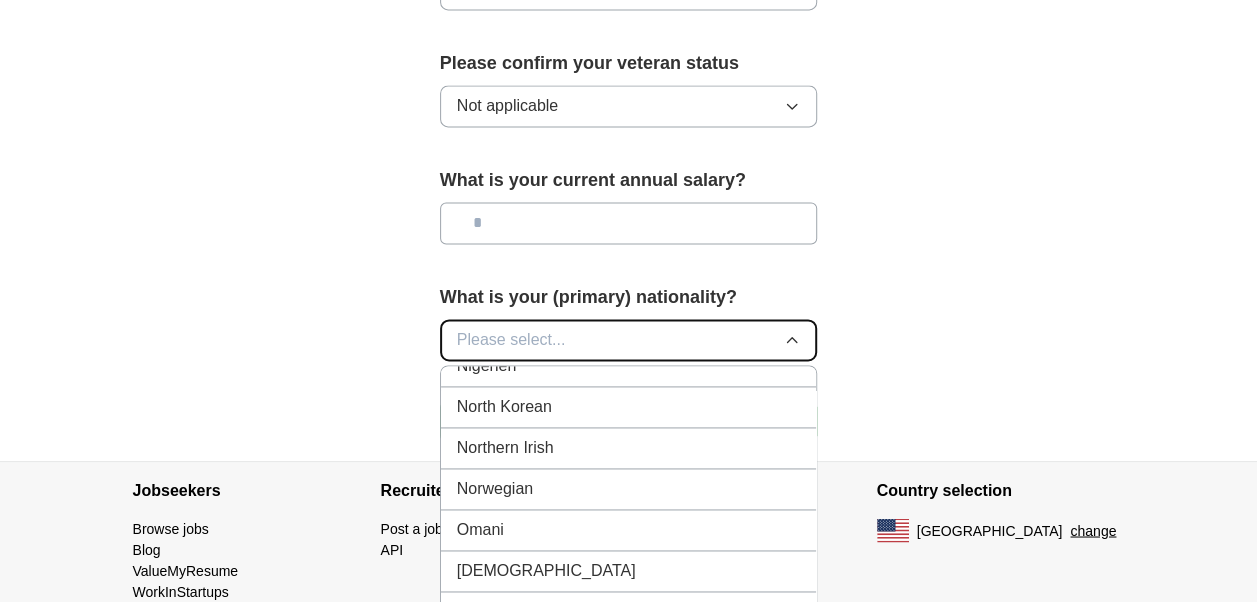 scroll, scrollTop: 5338, scrollLeft: 0, axis: vertical 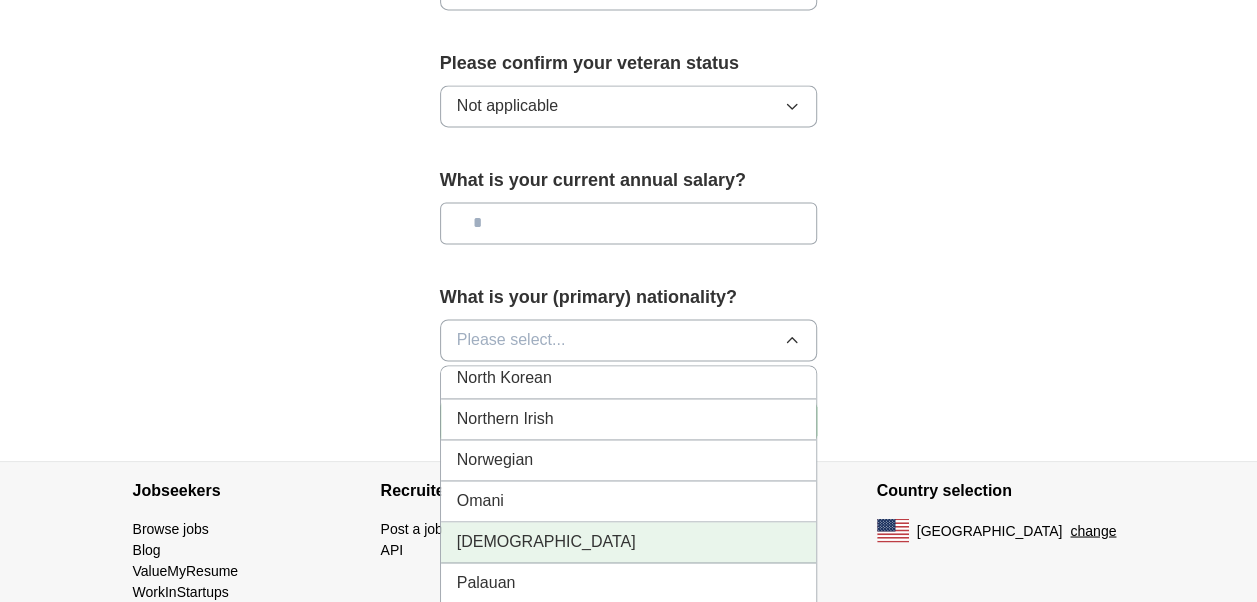 click on "[DEMOGRAPHIC_DATA]" at bounding box center [629, 542] 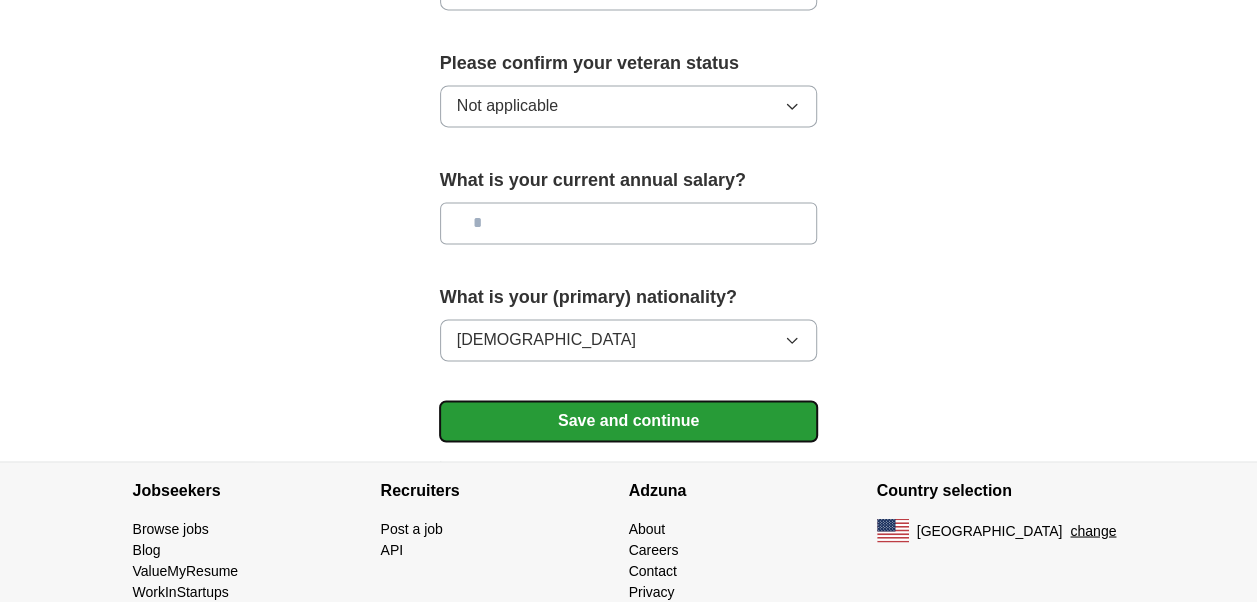 click on "Save and continue" at bounding box center [629, 421] 